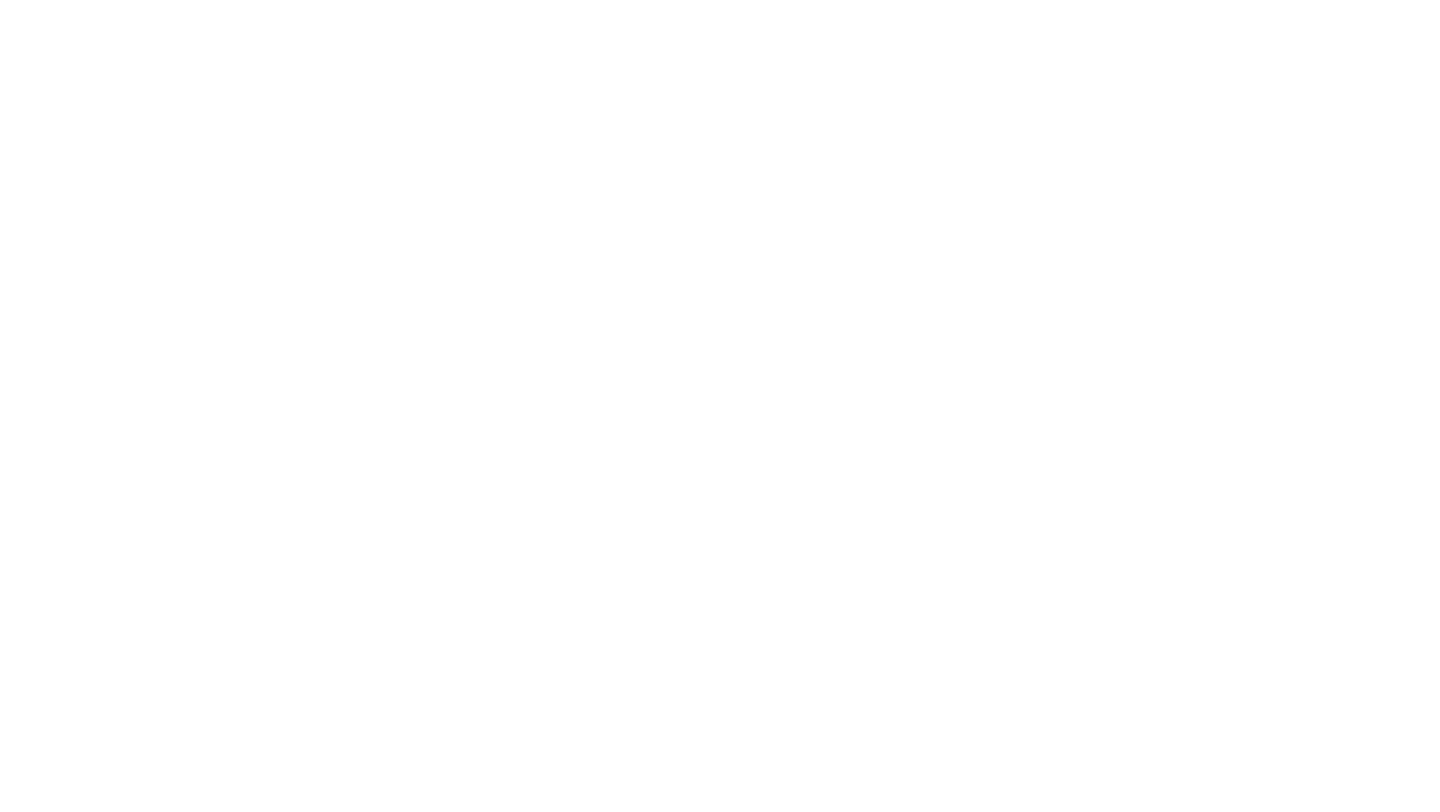 scroll, scrollTop: 0, scrollLeft: 0, axis: both 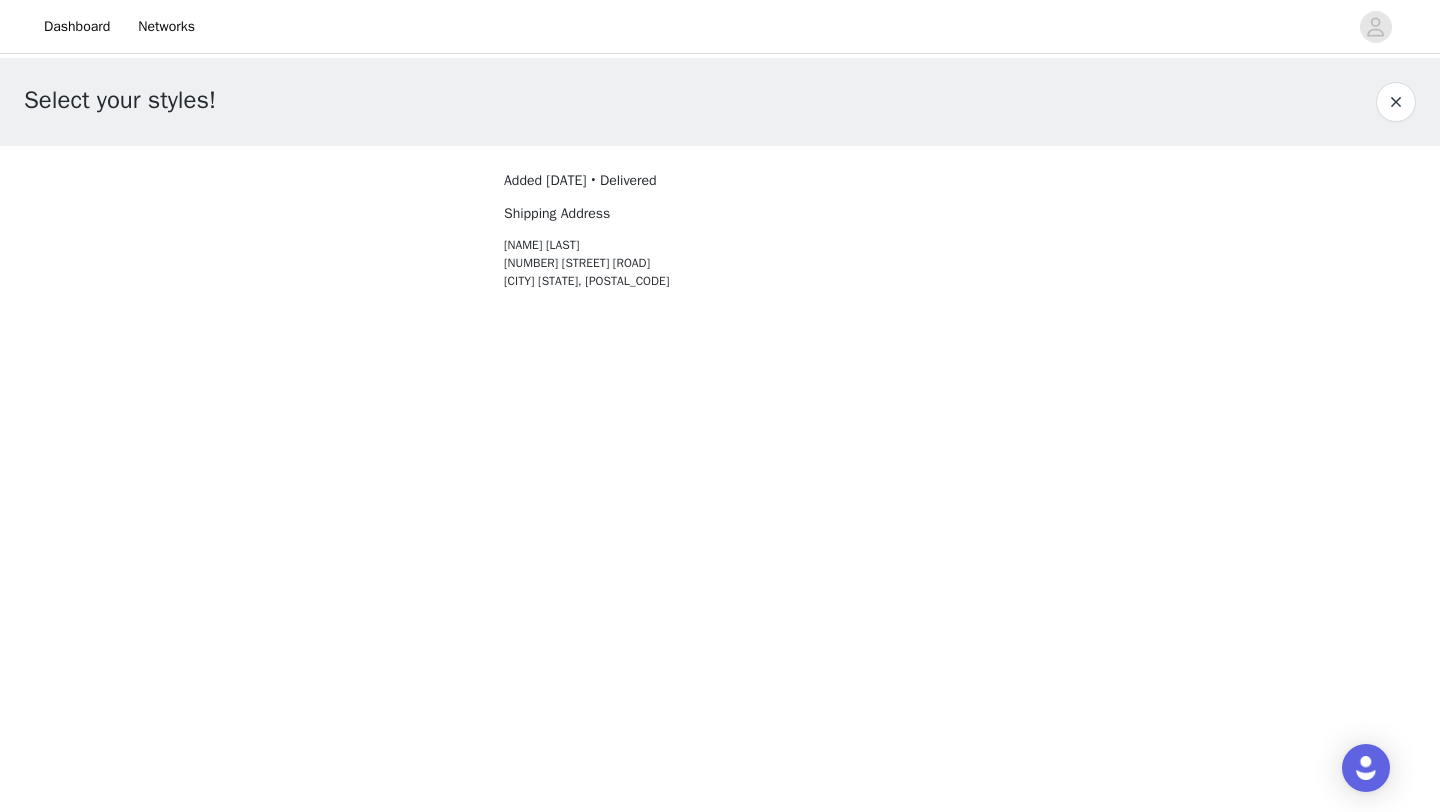 click at bounding box center (1396, 102) 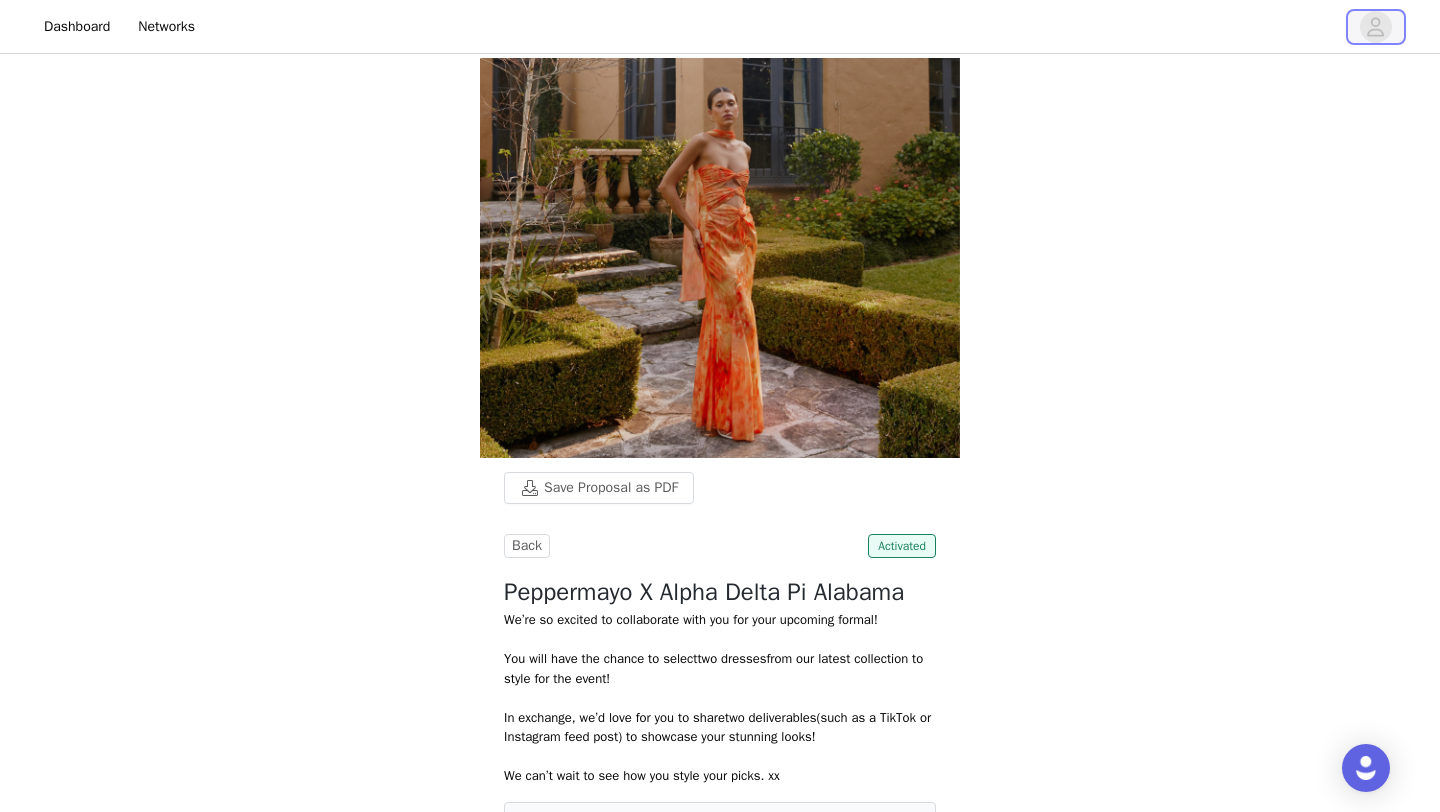 click 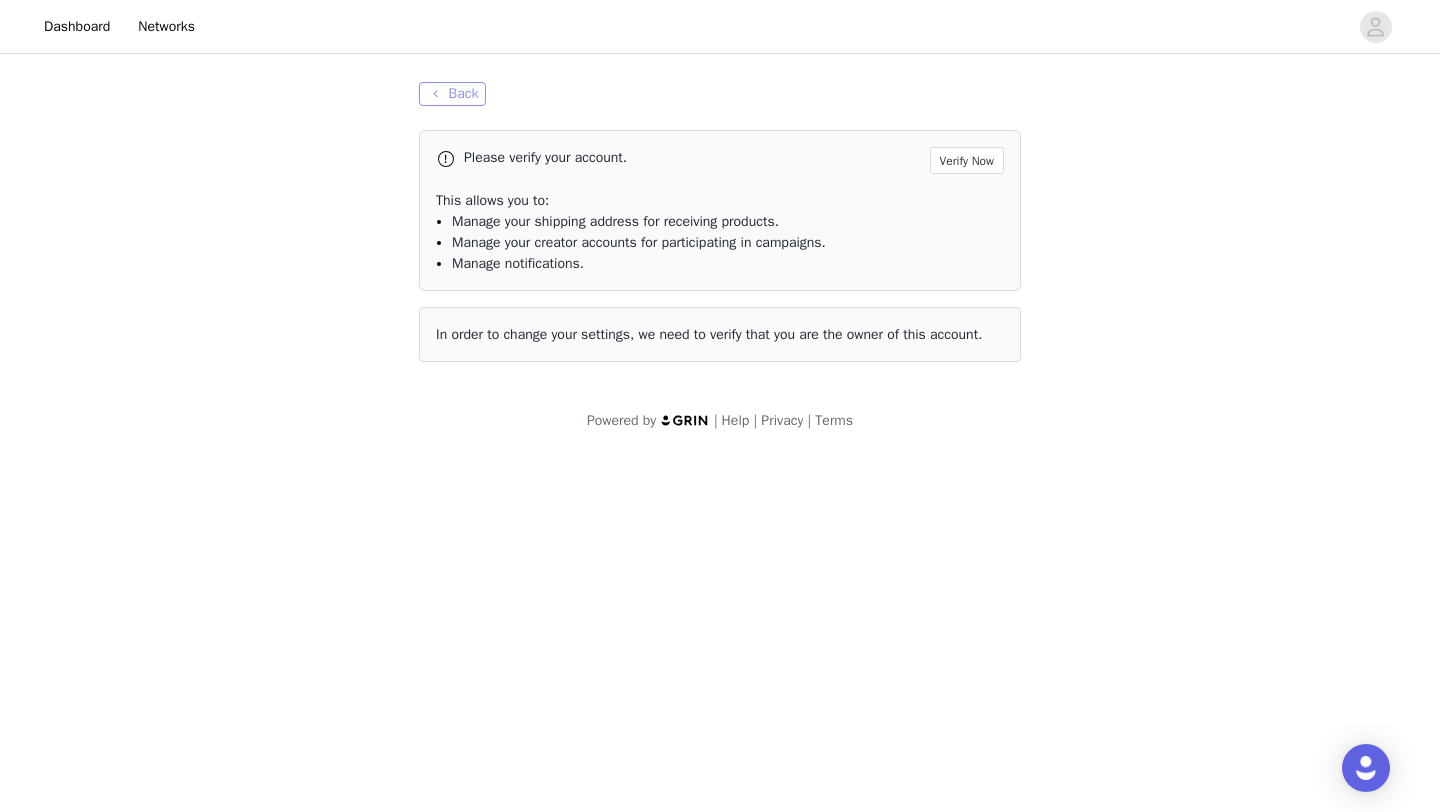 click on "Back" at bounding box center [452, 94] 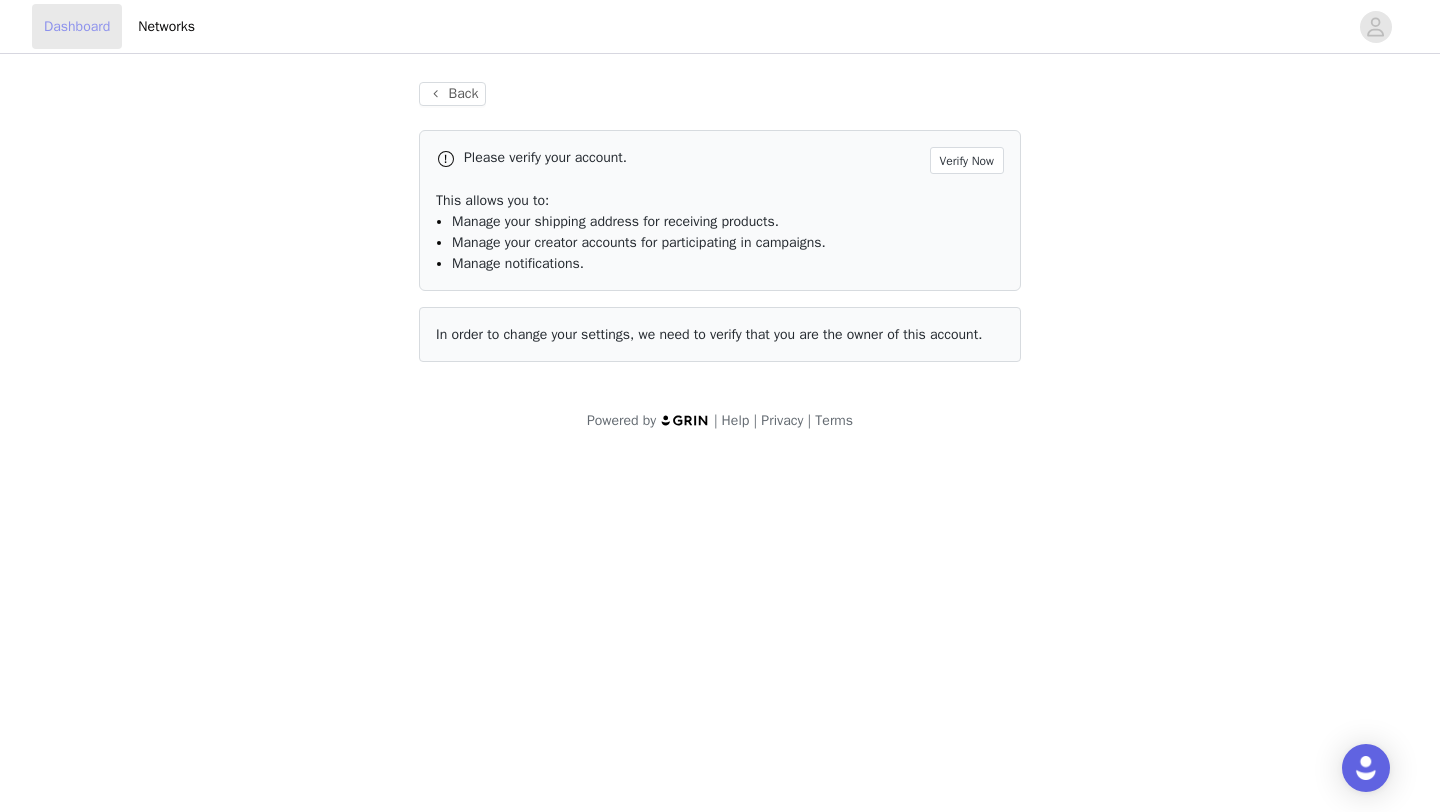 click on "Dashboard" at bounding box center (77, 26) 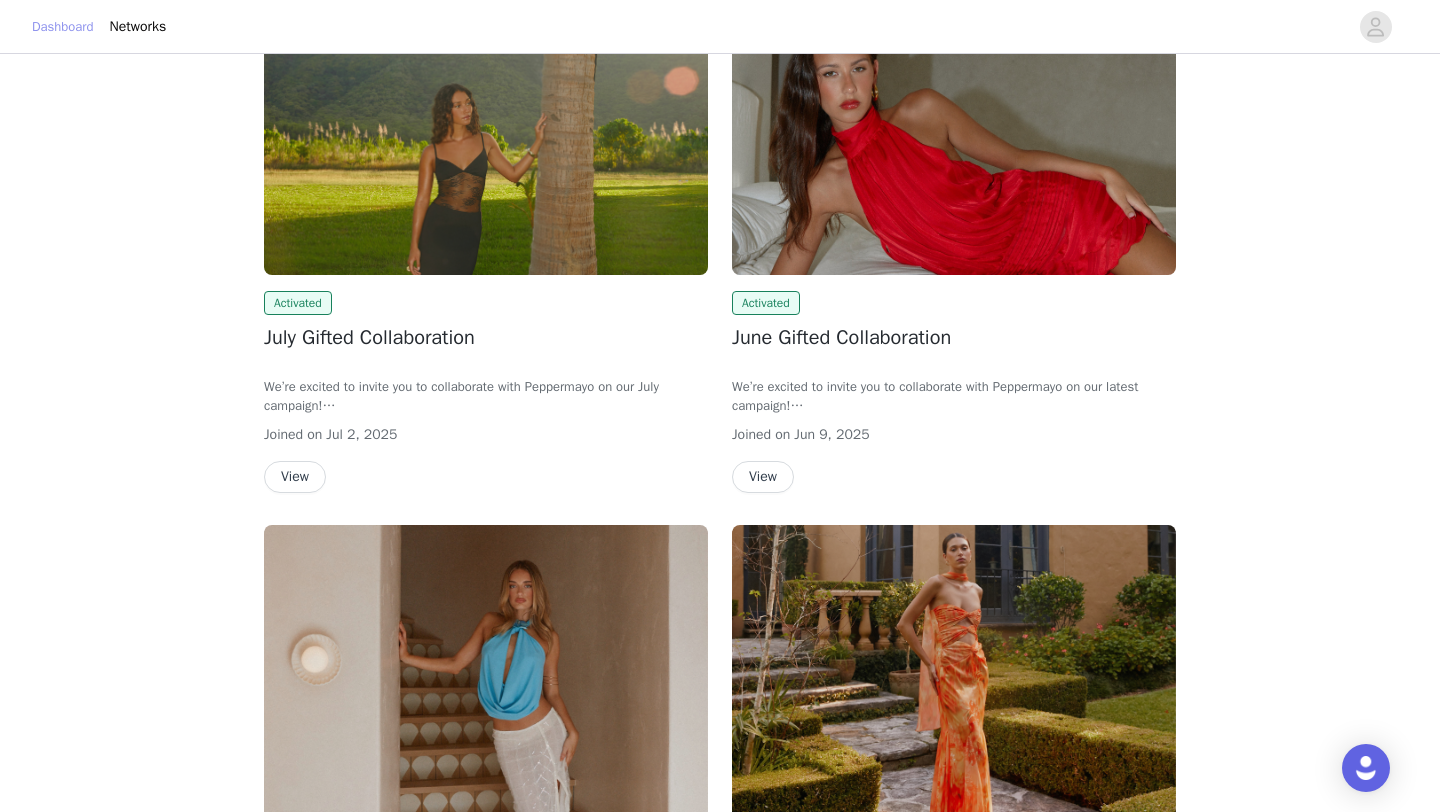 scroll, scrollTop: 171, scrollLeft: 0, axis: vertical 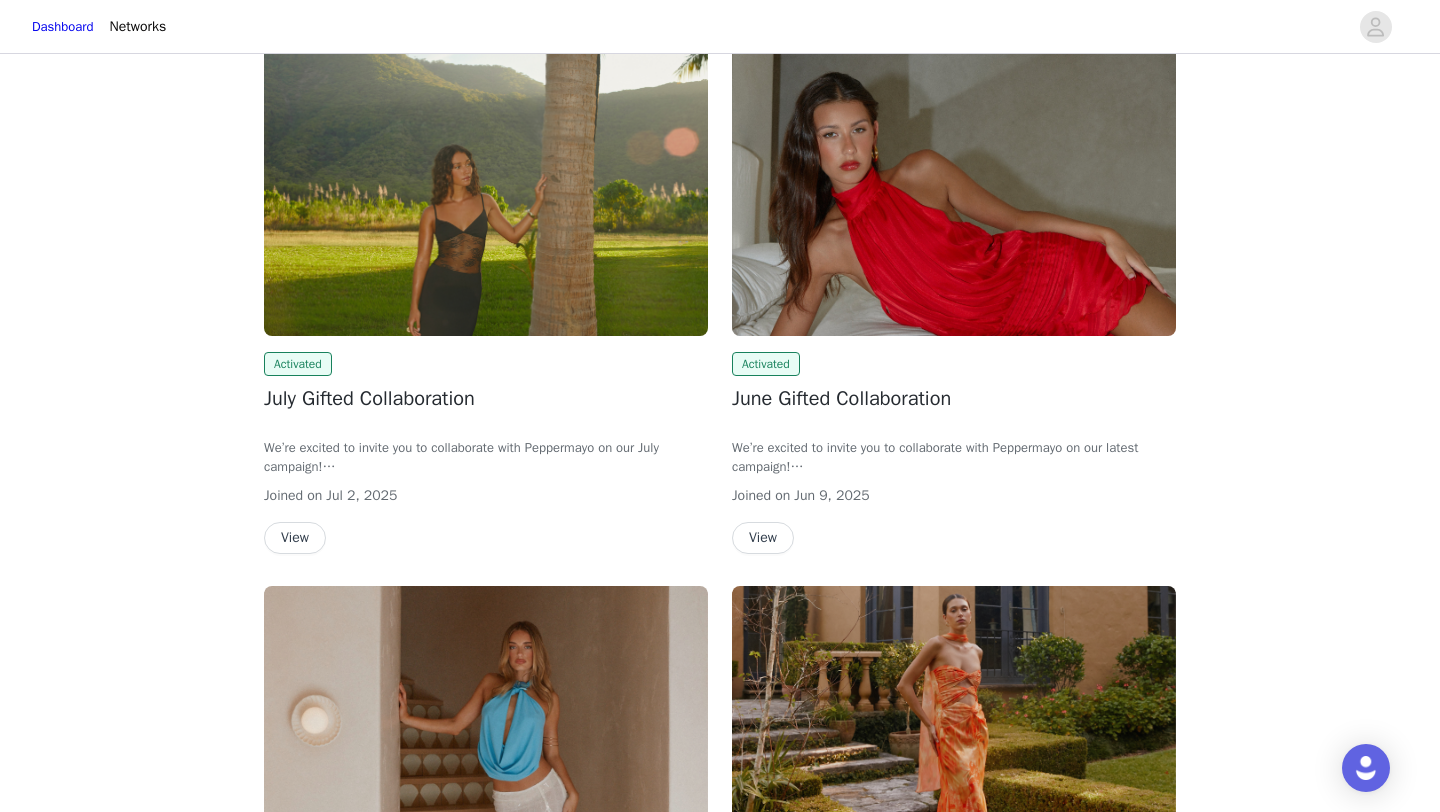 click on "Activated July Gifted Collaboration
We’re excited to invite you to collaborate with Peppermayo on our July campaign!
In exchange for  2x deliverables  (TikTok or Instagram posts), you’ll be able to select up to  3   items  from a range of our latest collections, along with some of your all-time favourites.
Spots are strictly limited, so if you’d like to secure your pieces and be part of the campaign, simply complete the steps below to get started.
We can’t wait to collaborate with you!
Joined on   [DATE]       View" at bounding box center (486, 453) 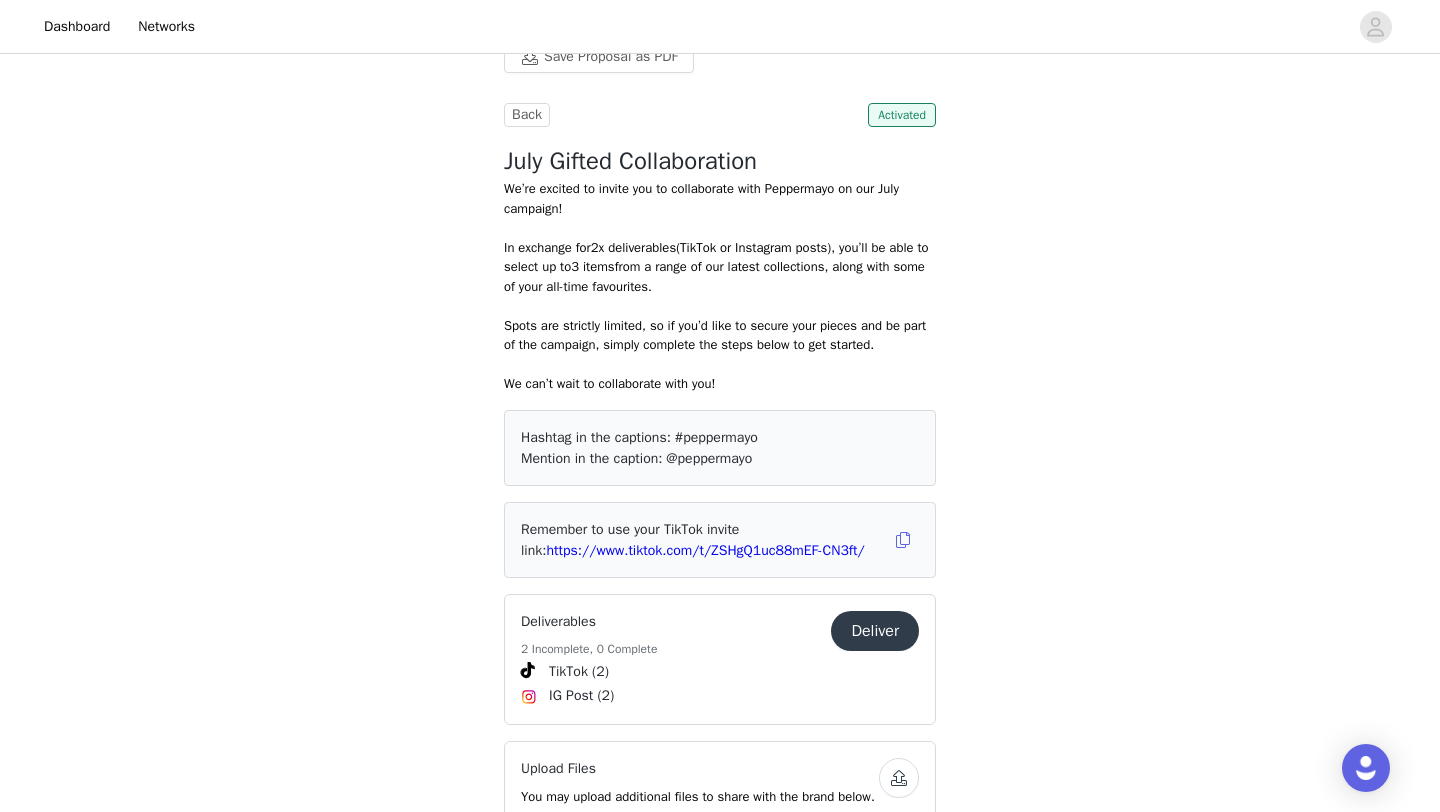 scroll, scrollTop: 835, scrollLeft: 0, axis: vertical 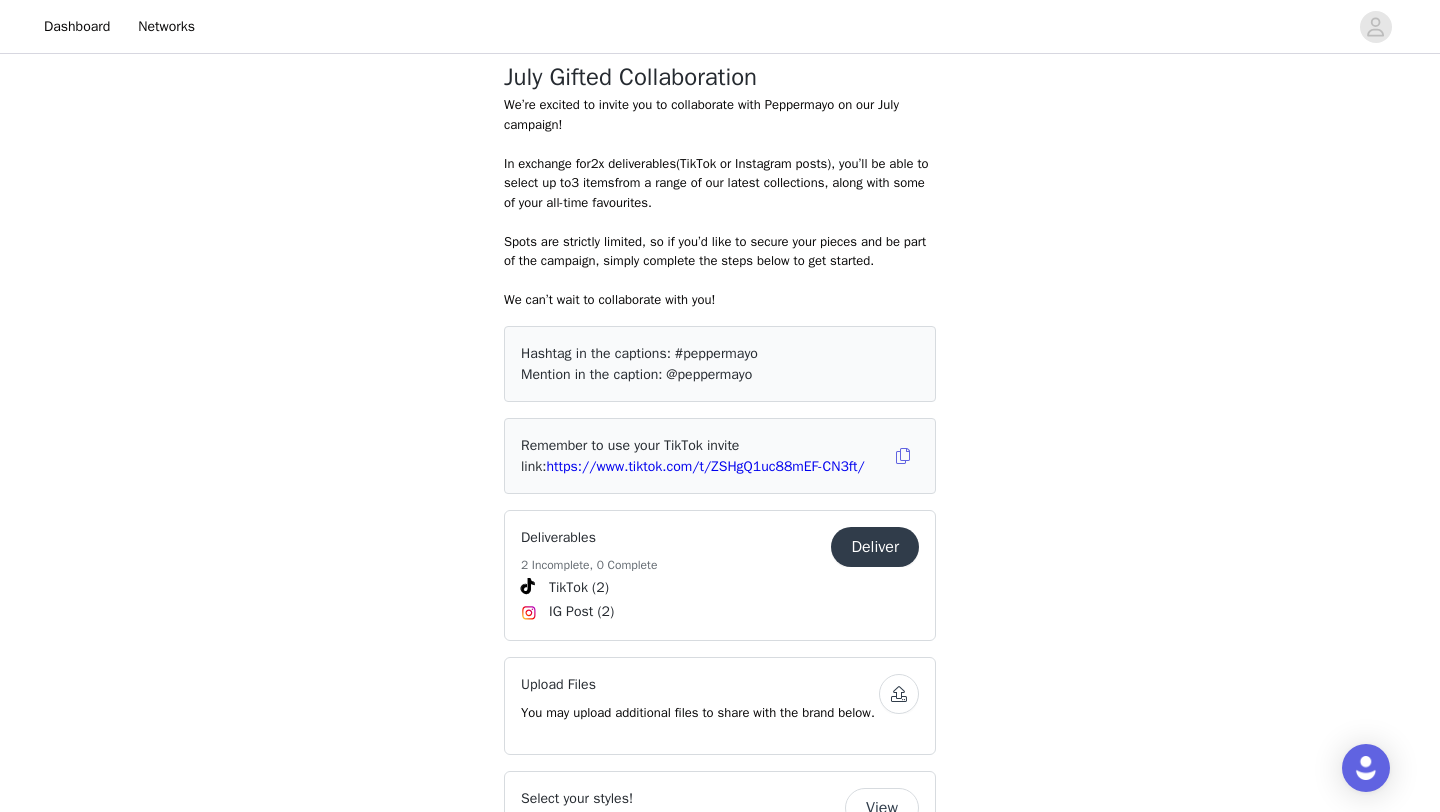 click on "Deliver" at bounding box center [875, 547] 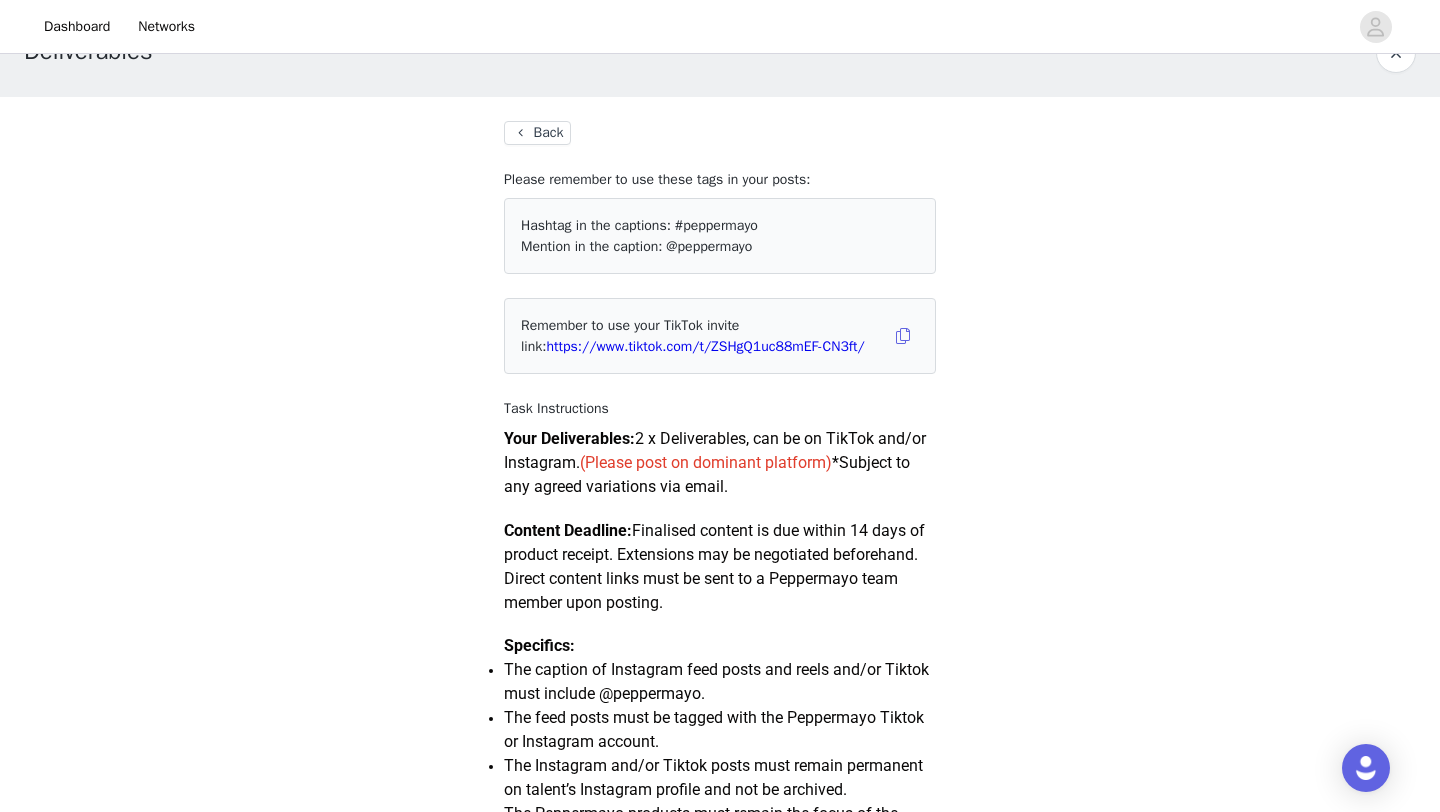 scroll, scrollTop: 41, scrollLeft: 0, axis: vertical 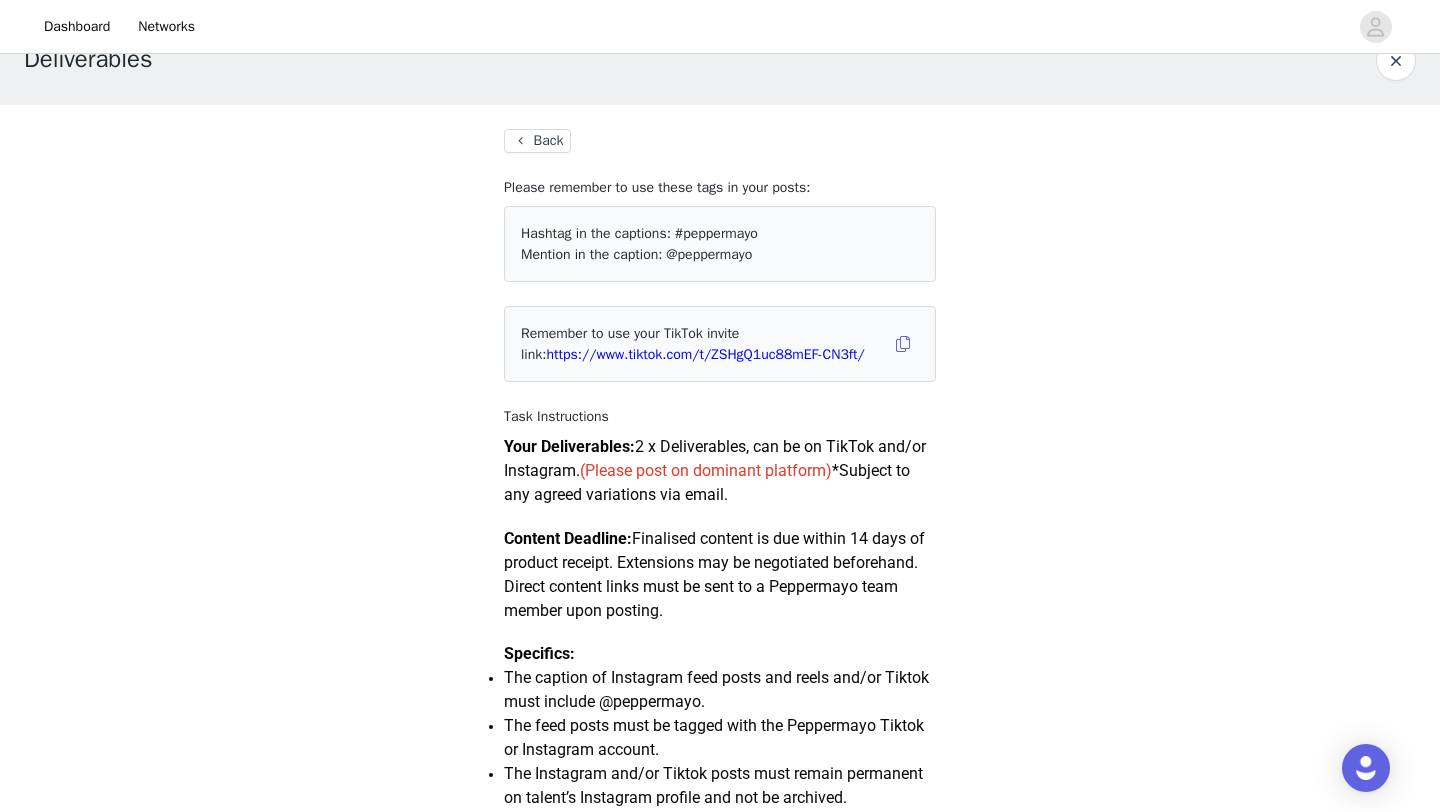 click on "Back   Please remember to use these tags in your posts:    Hashtag in the captions:    #peppermayo    Mention in the caption:    @peppermayo
Remember to use your
TikTok invite link:
https://www.tiktok.com/t/ZSHgQ1uc88mEF-CN3ft/
Task Instructions   Your Deliverables:  2 x Deliverables, can be on TikTok and/or Instagram.  (Please post on dominant platform)  *Subject to any agreed variations via email.
Content Deadline:  Finalised content is due within 14 days of product receipt. Extensions may be negotiated beforehand. Direct content links must be sent to a Peppermayo team member upon posting.
Specifics:
The caption of Instagram feed posts and reels and/or Tiktok must include @peppermayo.
The feed posts must be tagged with the Peppermayo Tiktok or Instagram account.
Approval Process:  Your content does not currently need approval." at bounding box center (720, 1280) 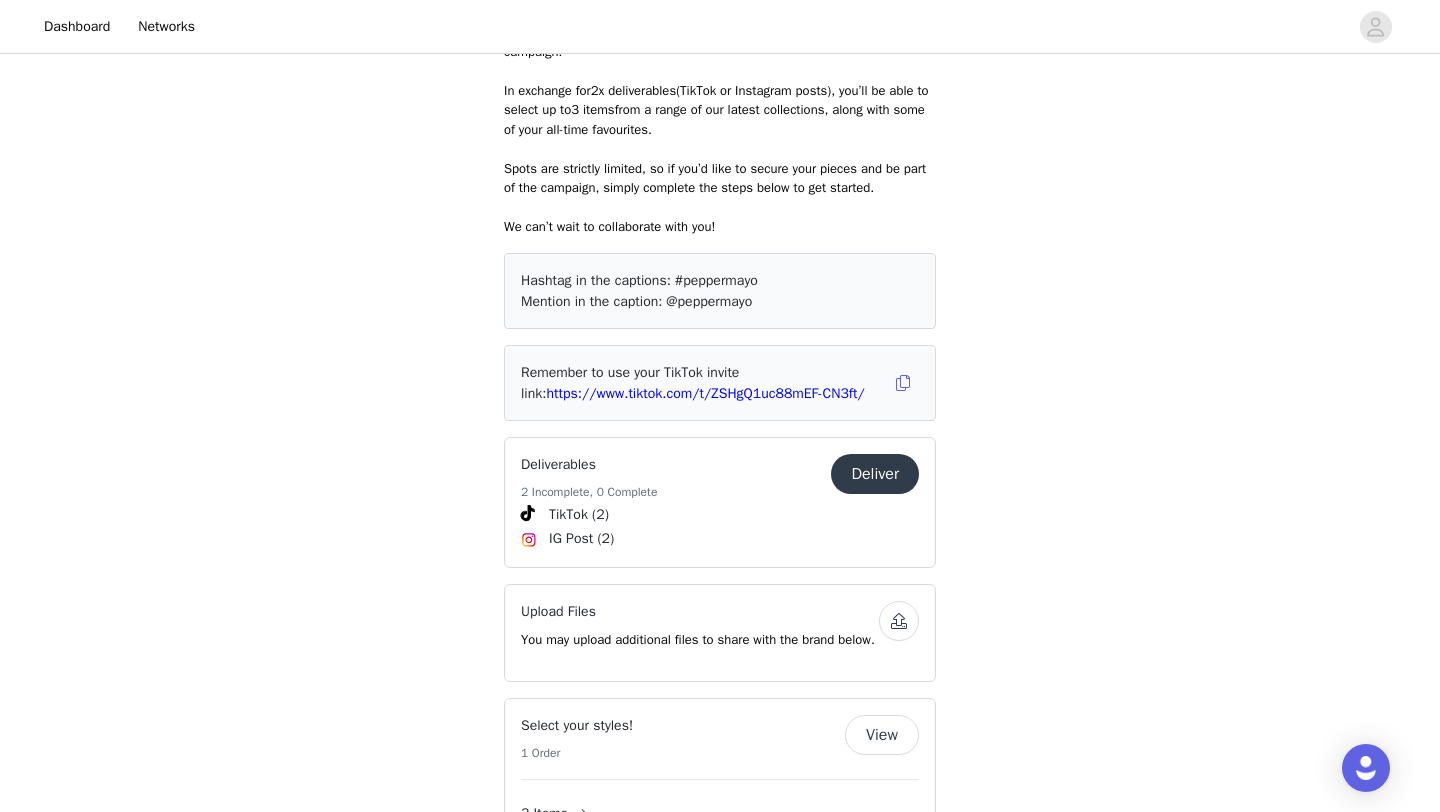 scroll, scrollTop: 909, scrollLeft: 0, axis: vertical 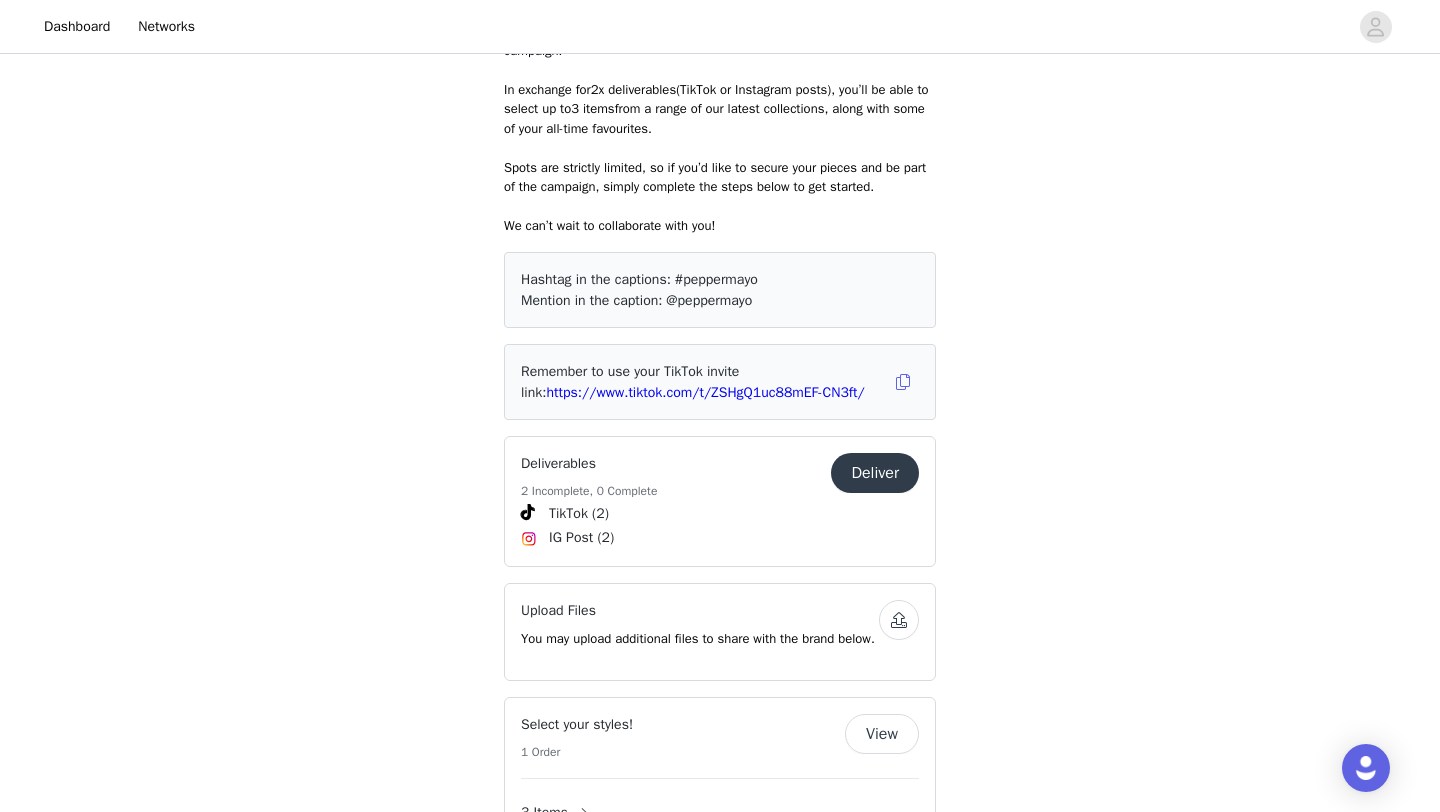 click on "Deliver" at bounding box center [875, 473] 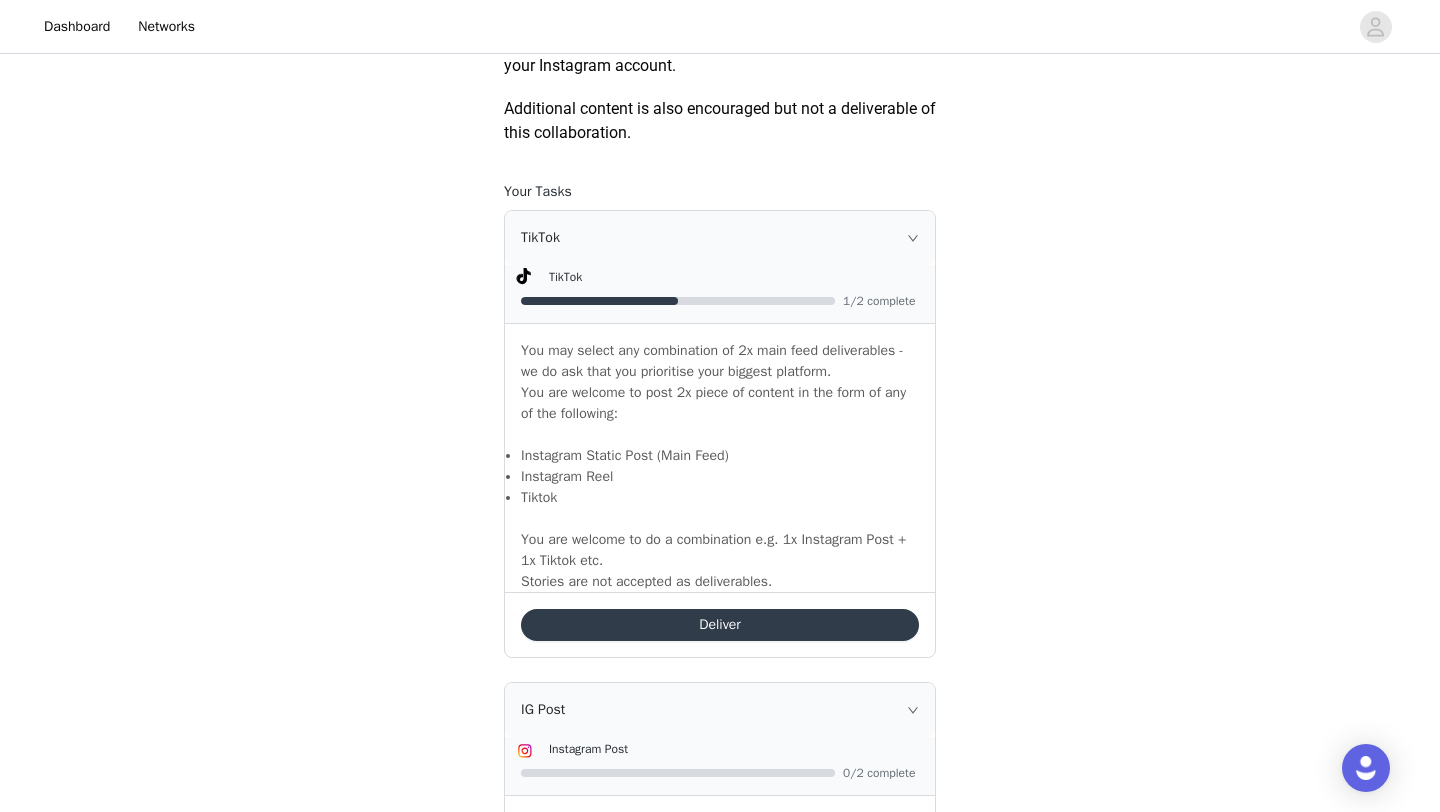 scroll, scrollTop: 1185, scrollLeft: 0, axis: vertical 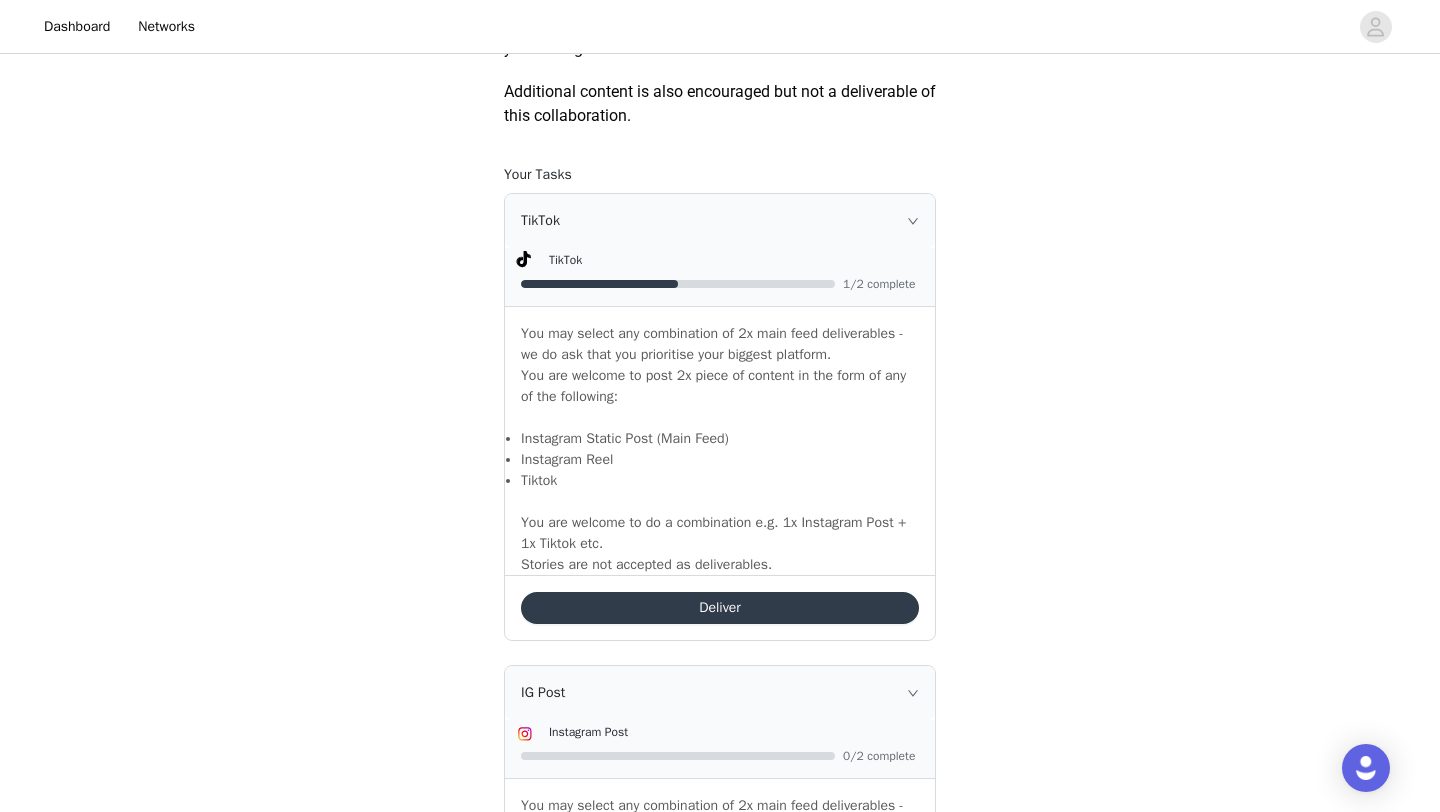 click on "Deliver" at bounding box center [720, 608] 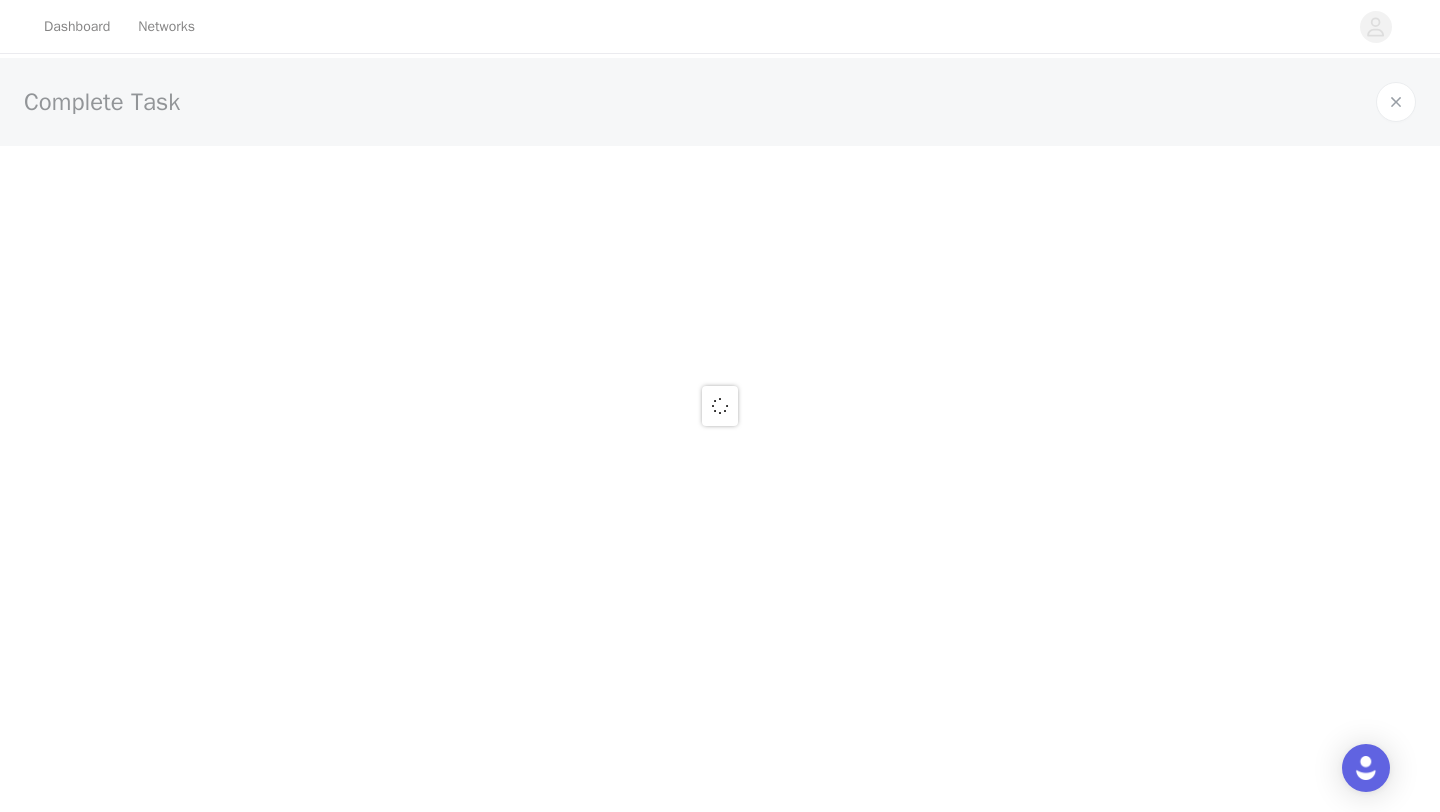 scroll, scrollTop: 0, scrollLeft: 0, axis: both 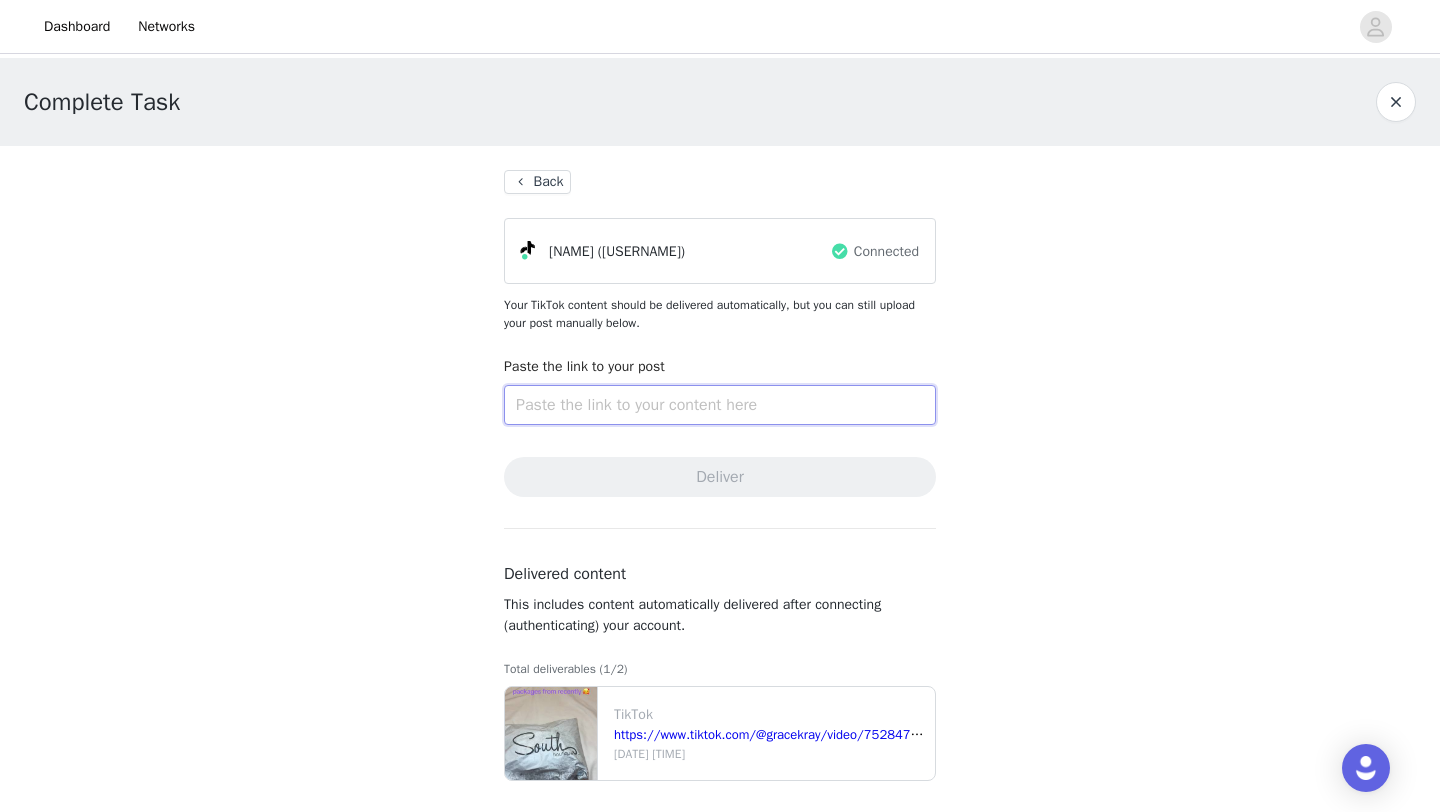 click at bounding box center [720, 405] 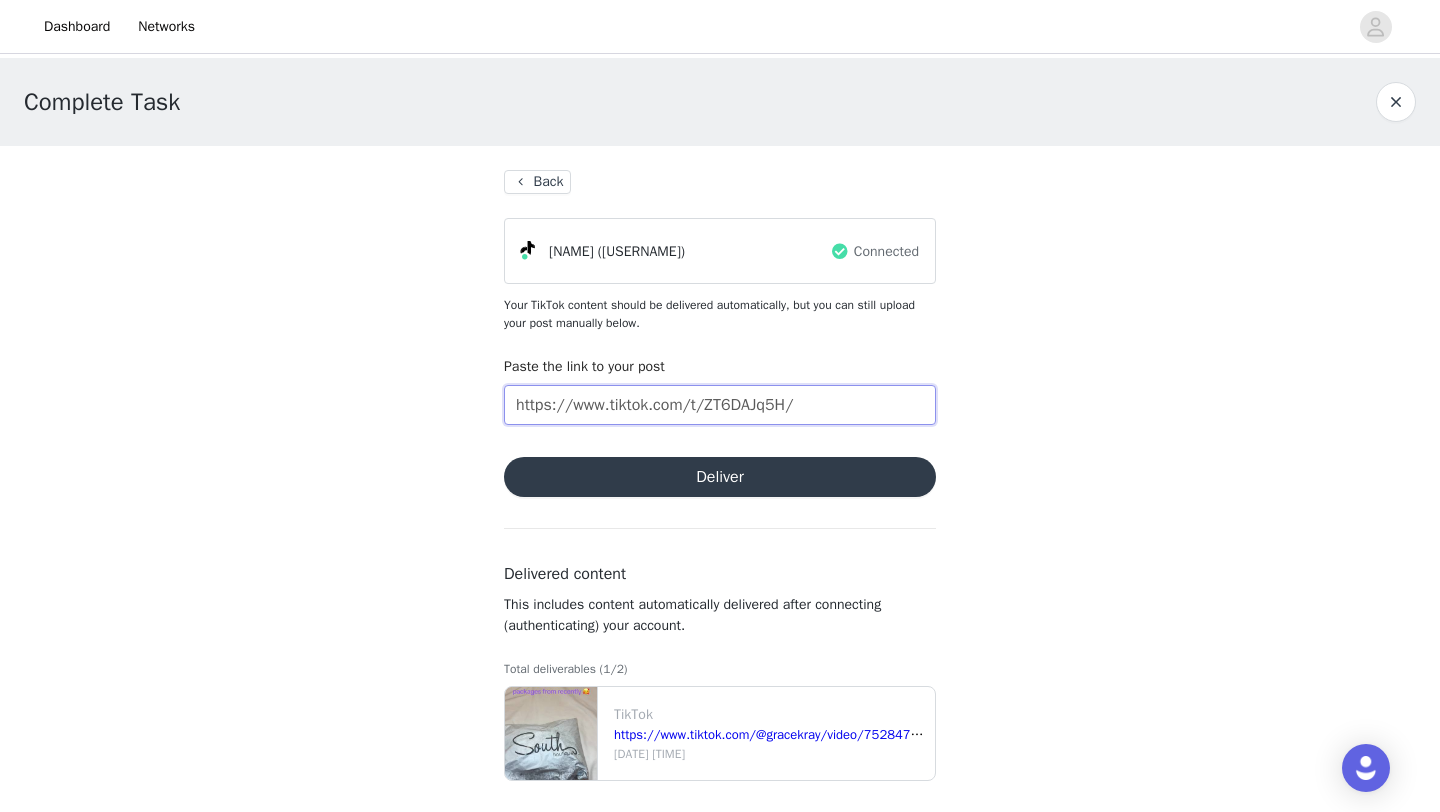 scroll, scrollTop: 9, scrollLeft: 0, axis: vertical 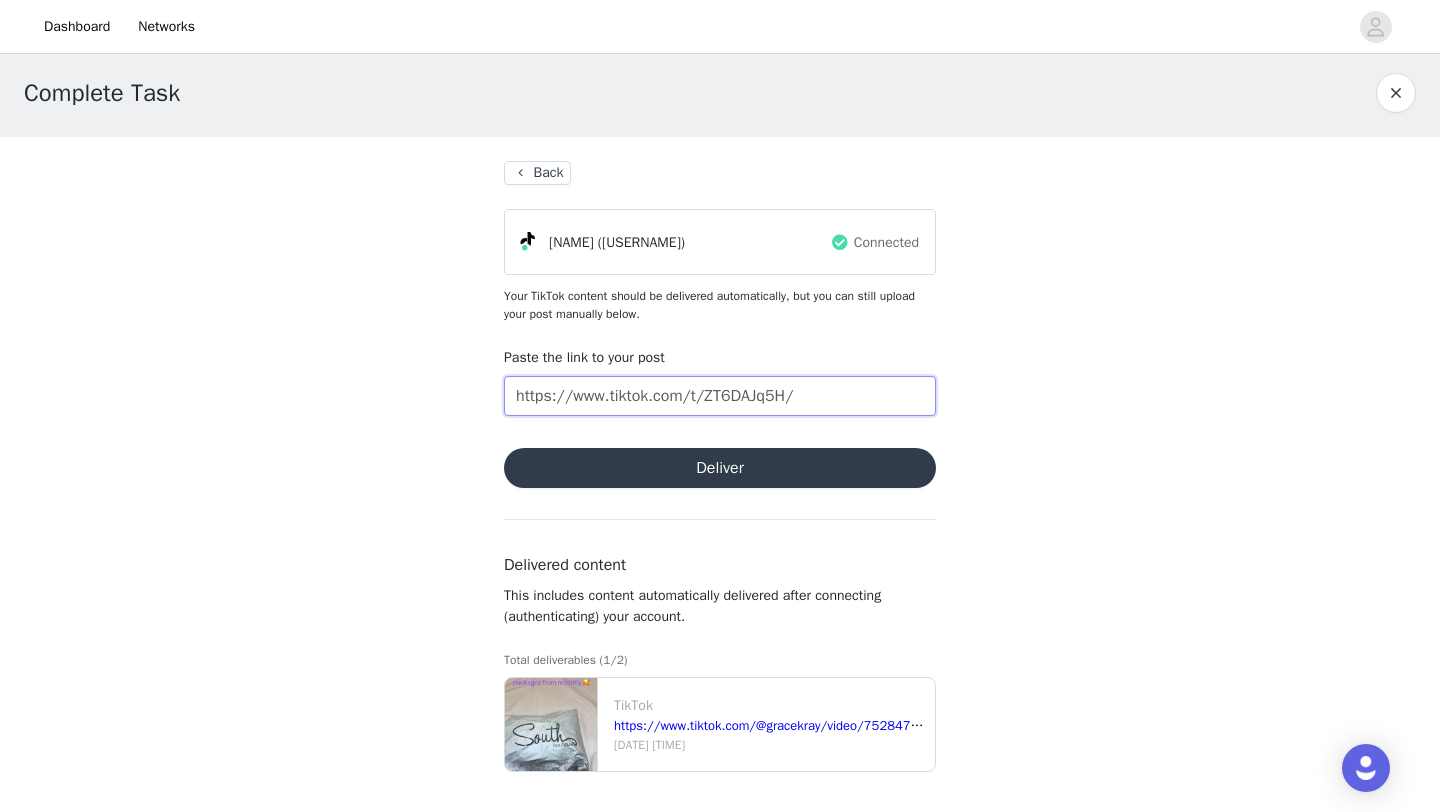 type on "https://www.tiktok.com/t/ZT6DAJq5H/" 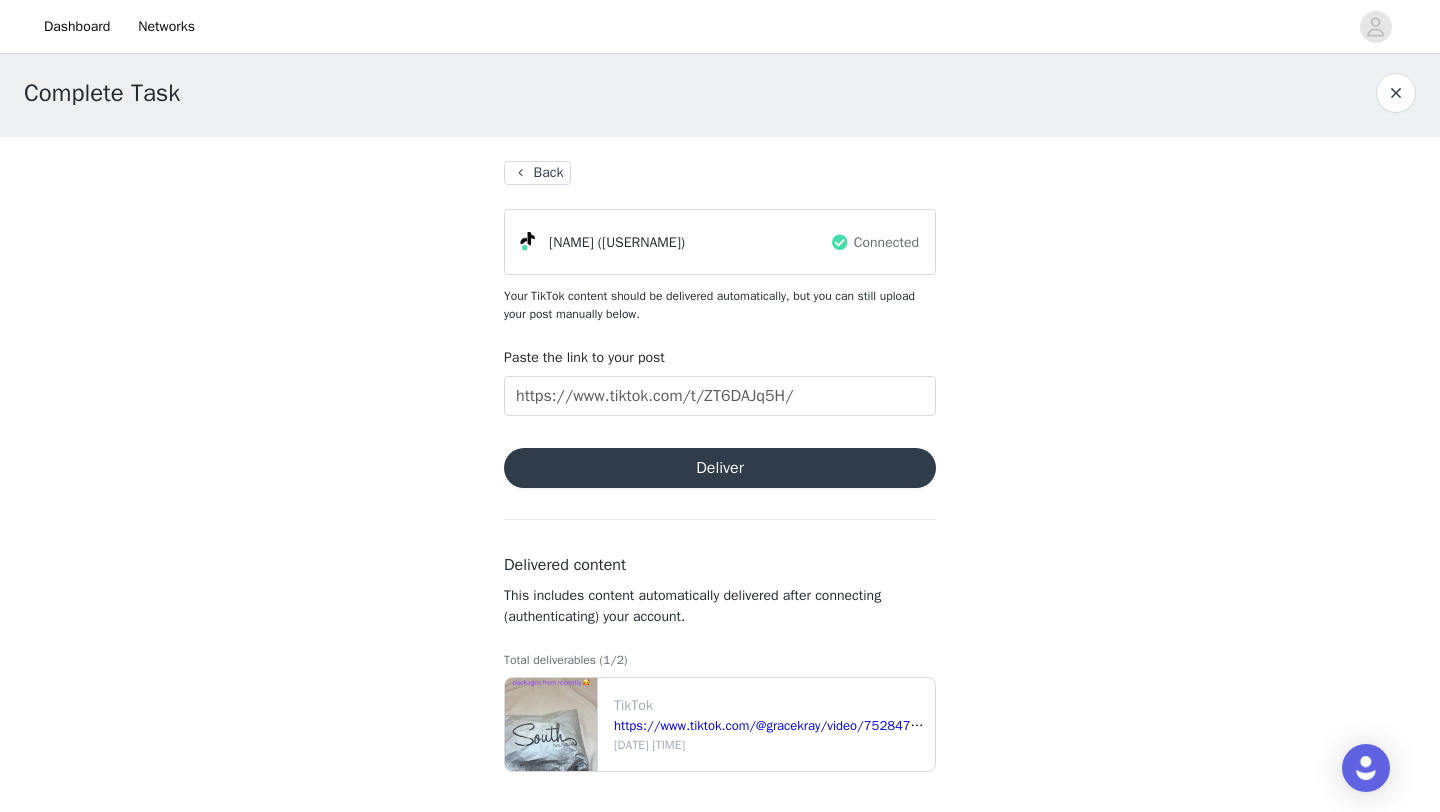 click on "Deliver" at bounding box center [720, 468] 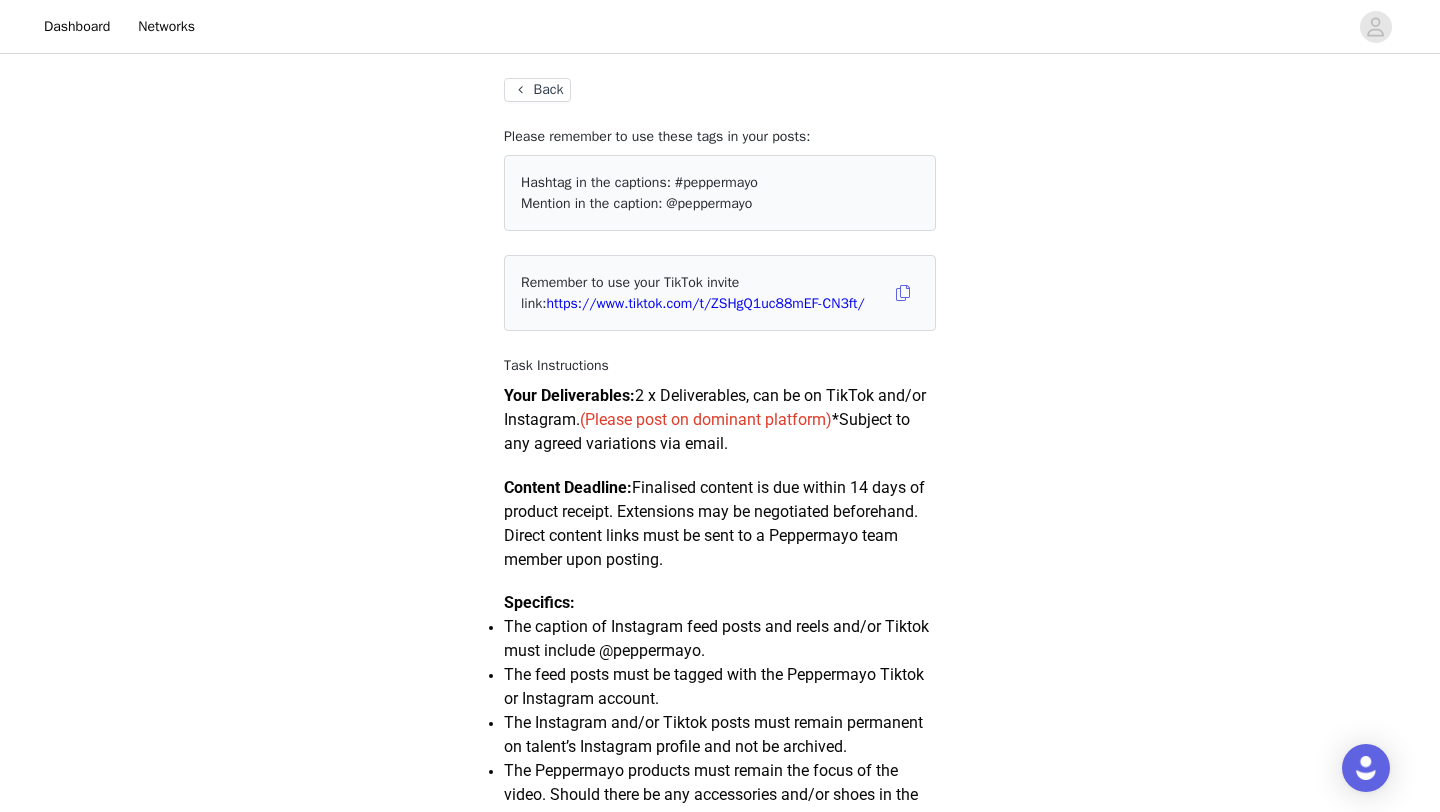scroll, scrollTop: 85, scrollLeft: 0, axis: vertical 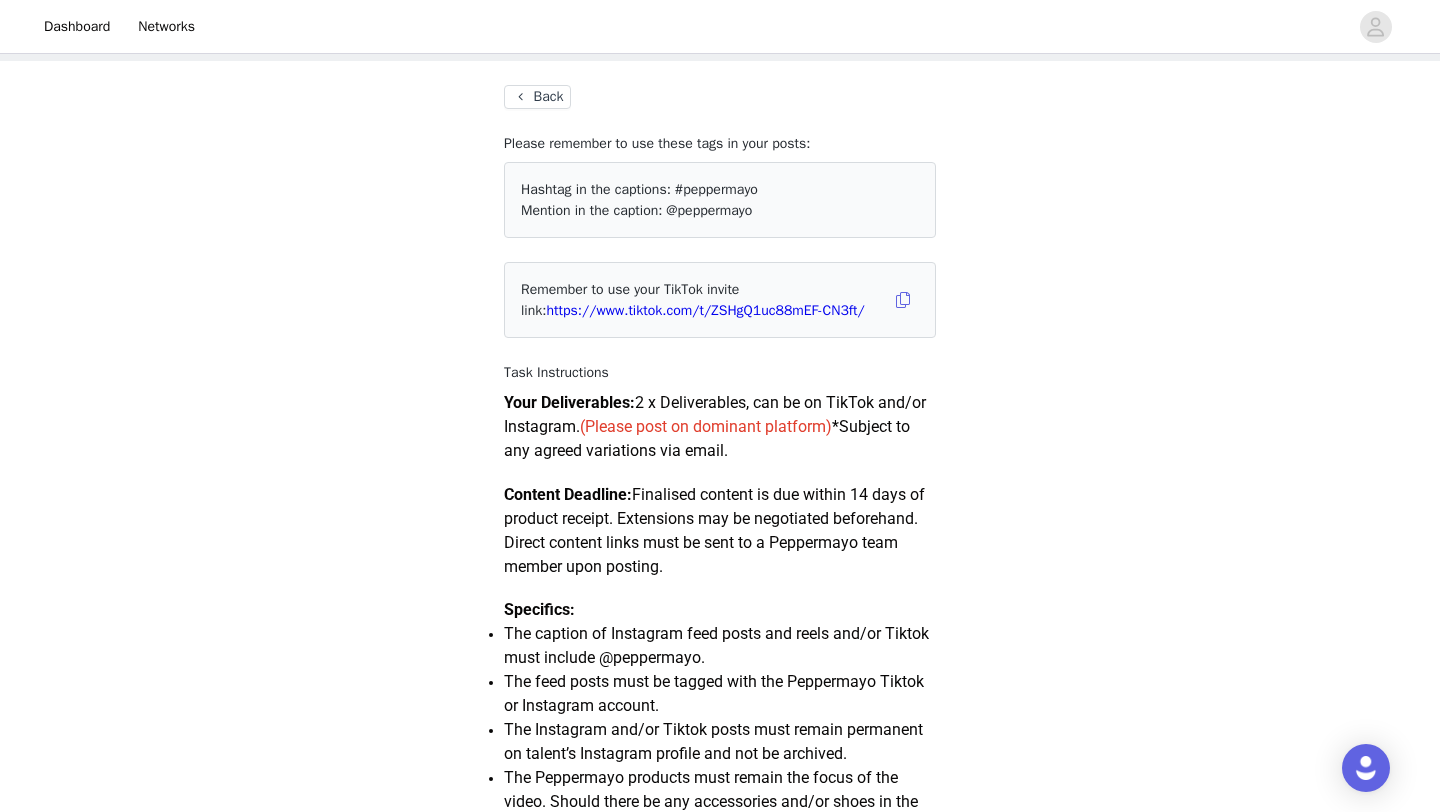 click on "Back" at bounding box center (537, 97) 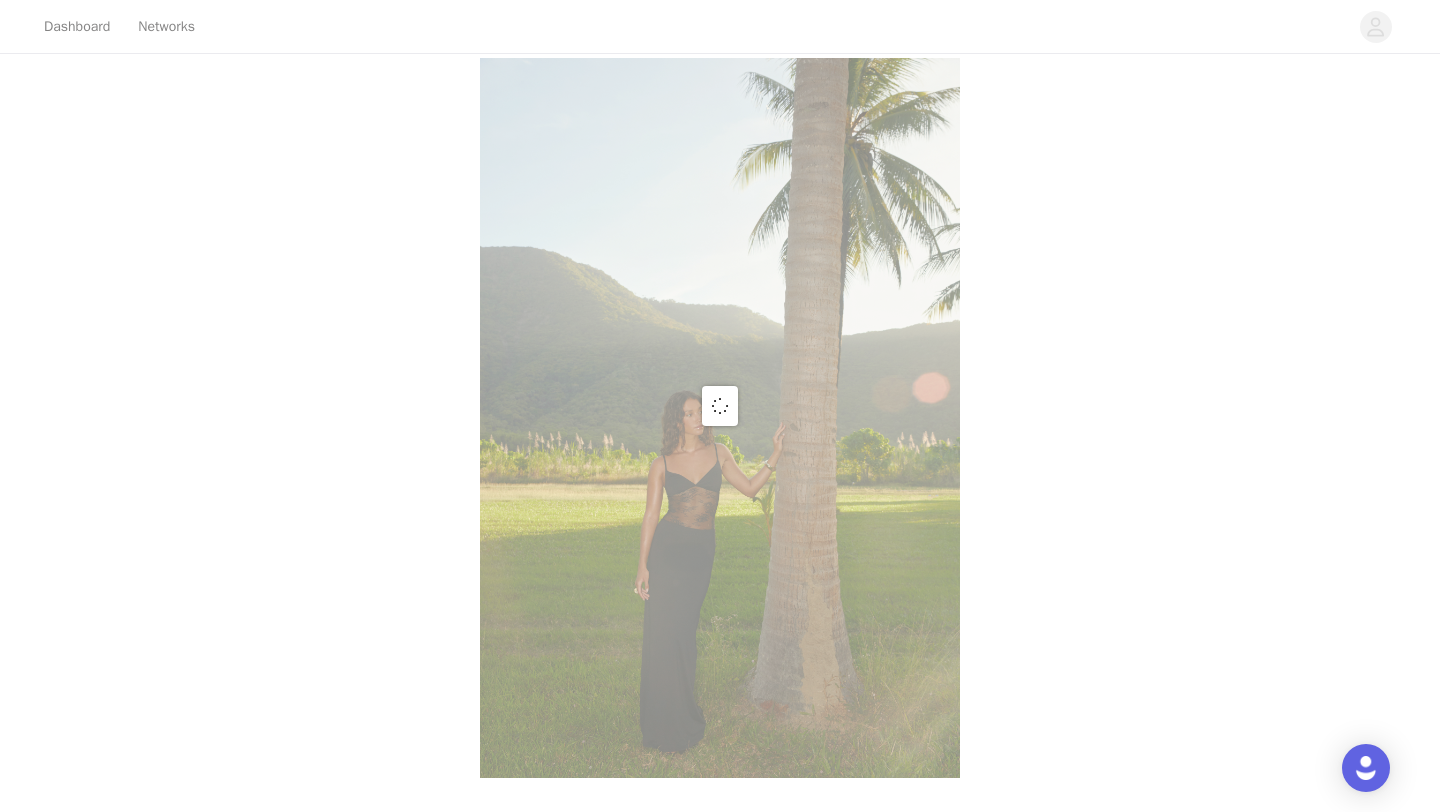 scroll, scrollTop: 0, scrollLeft: 0, axis: both 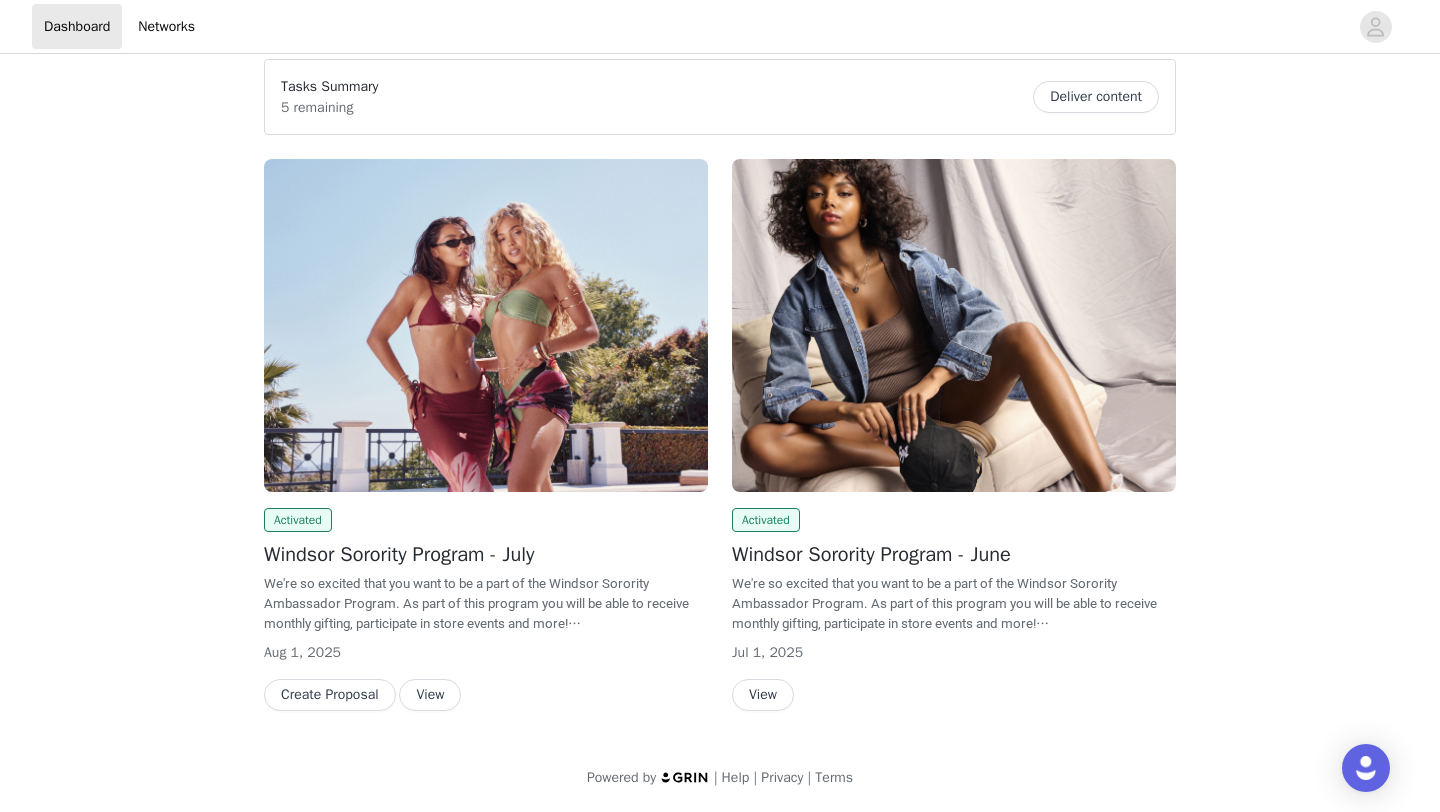 click on "View" at bounding box center (763, 695) 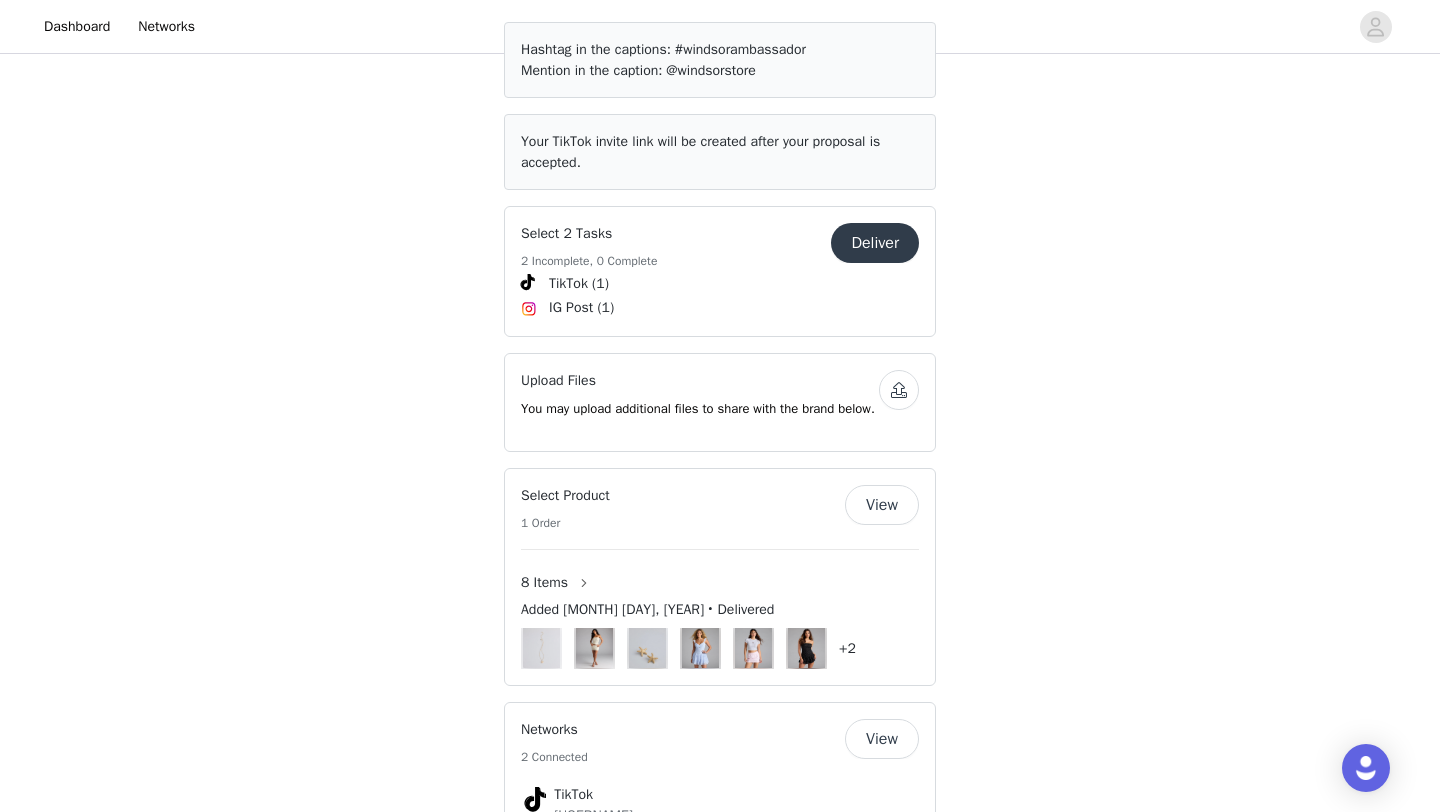scroll, scrollTop: 853, scrollLeft: 0, axis: vertical 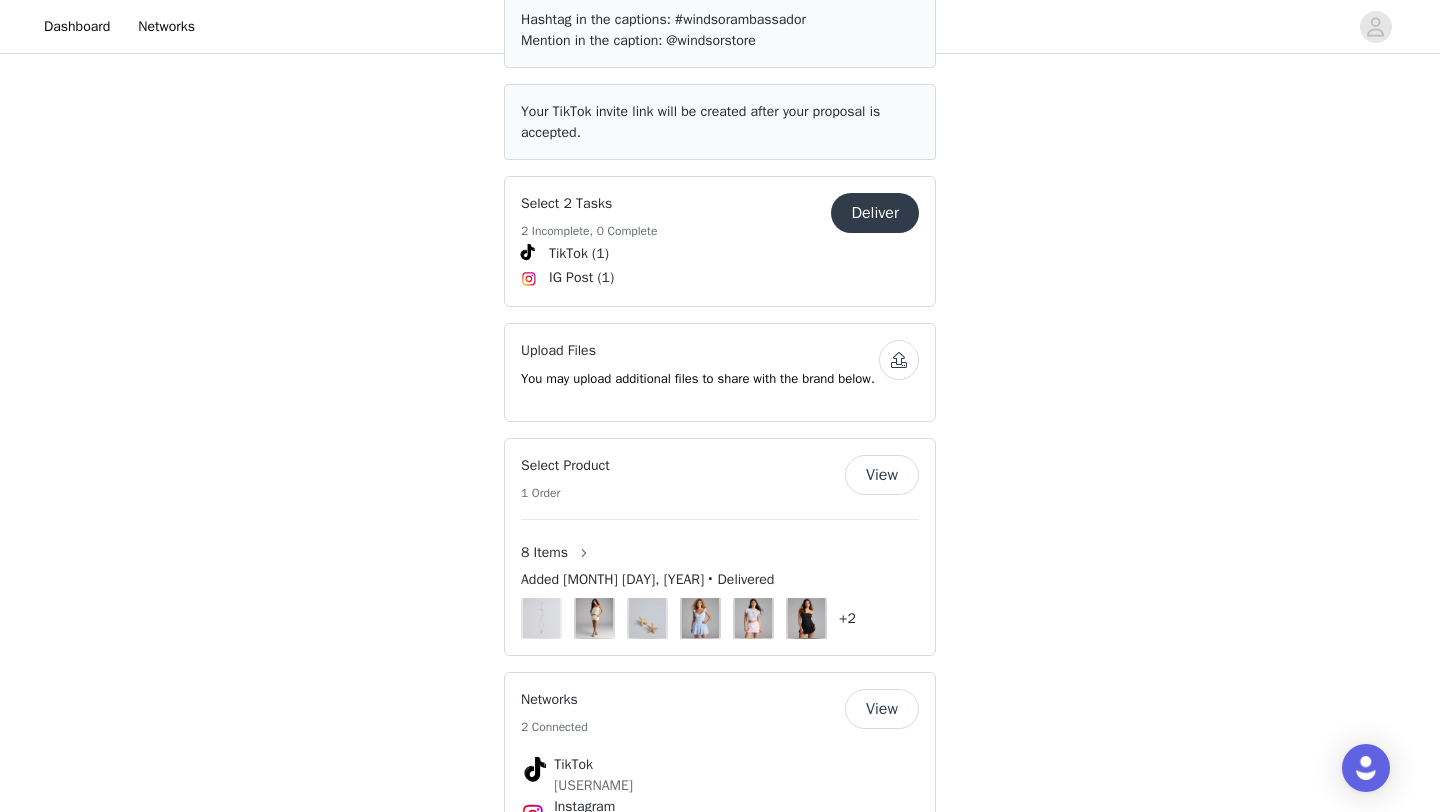 click on "Deliver" at bounding box center [875, 213] 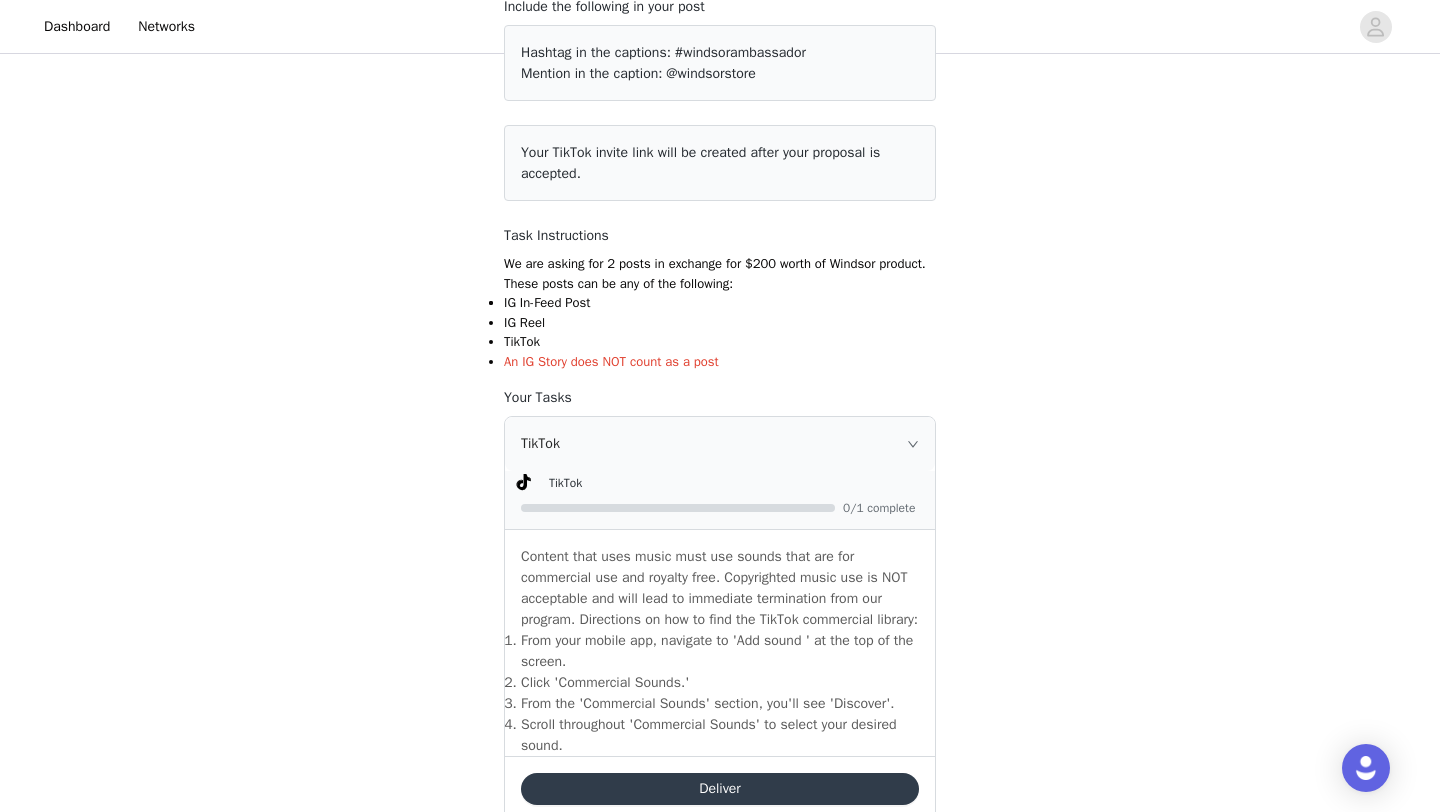 scroll, scrollTop: 0, scrollLeft: 0, axis: both 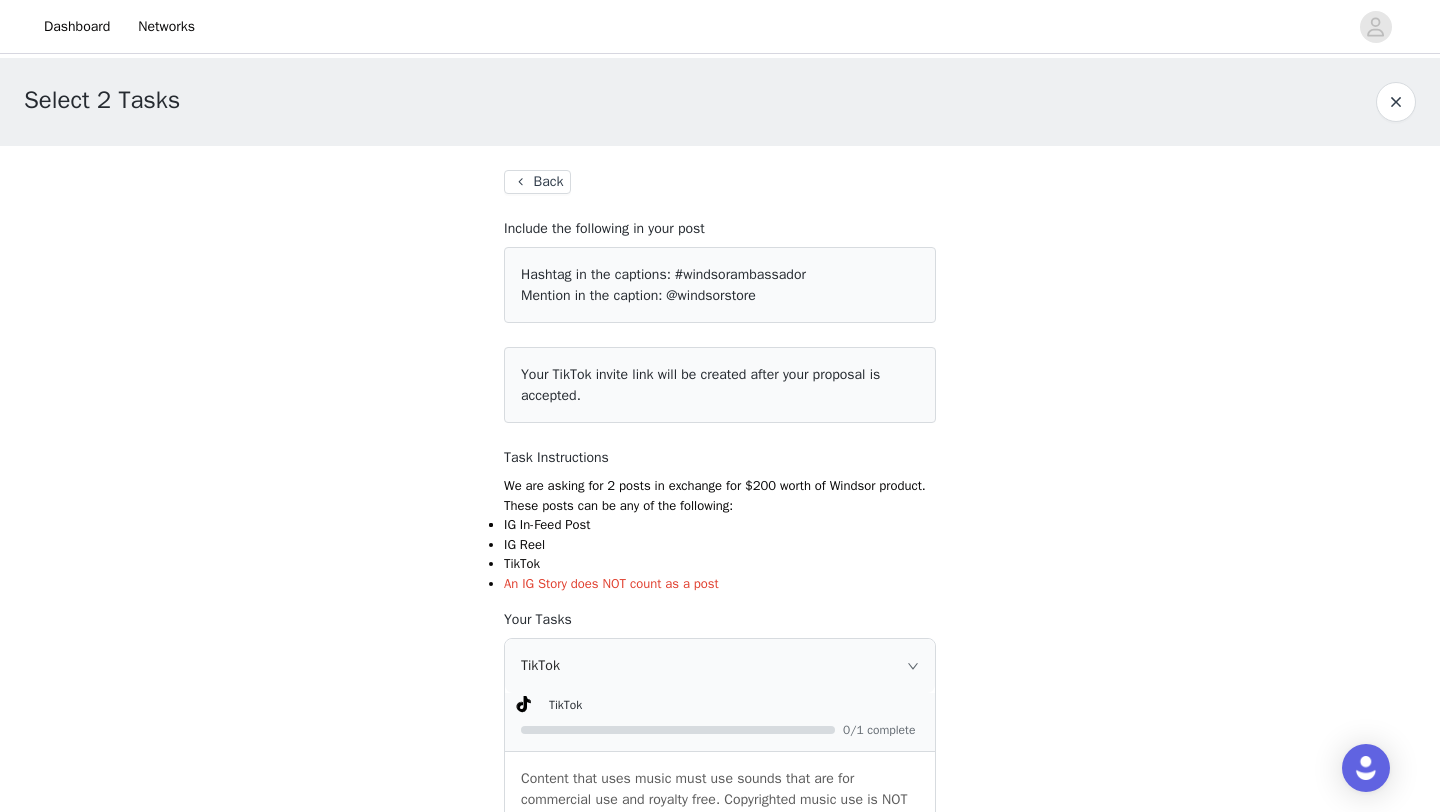 click on "Back" at bounding box center (537, 182) 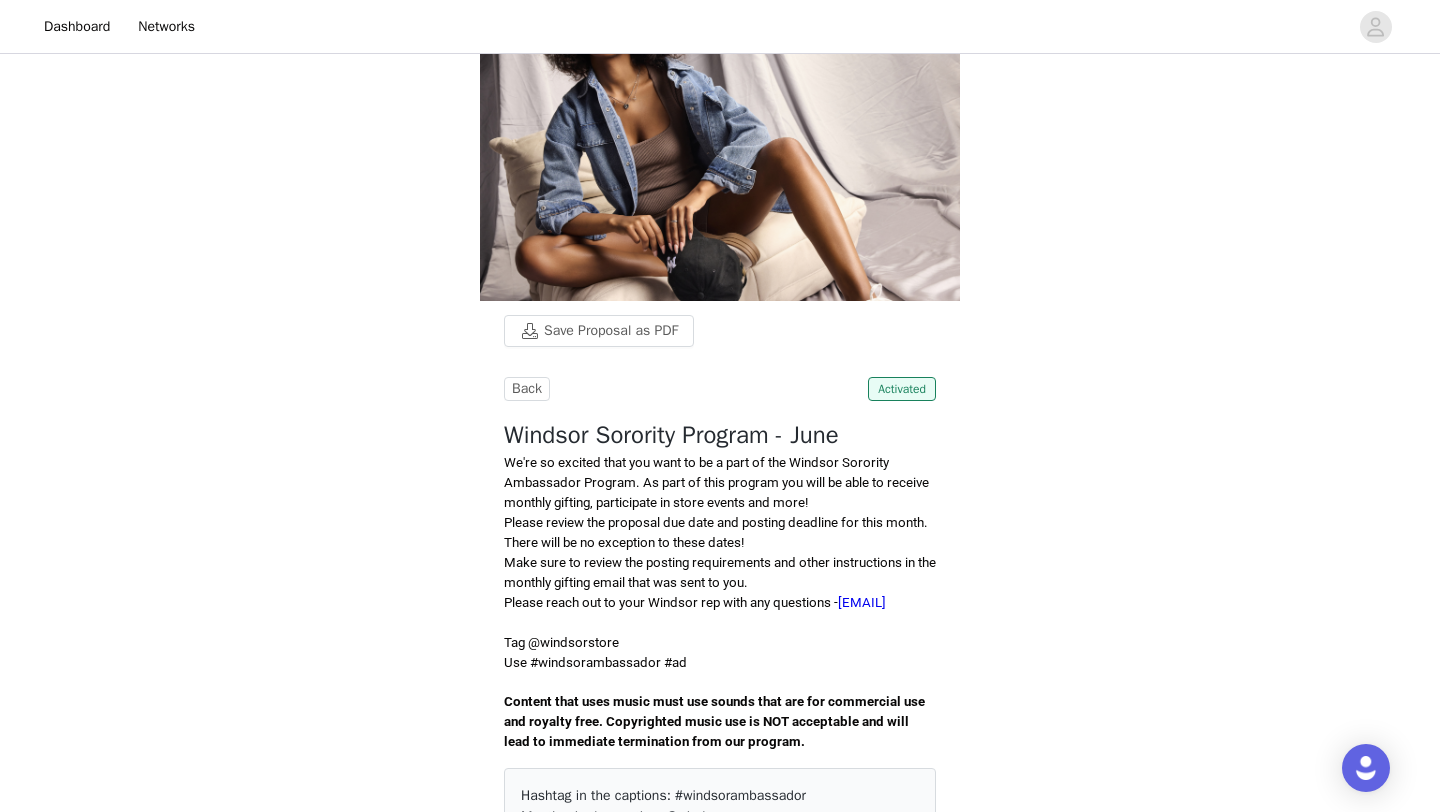 scroll, scrollTop: 0, scrollLeft: 0, axis: both 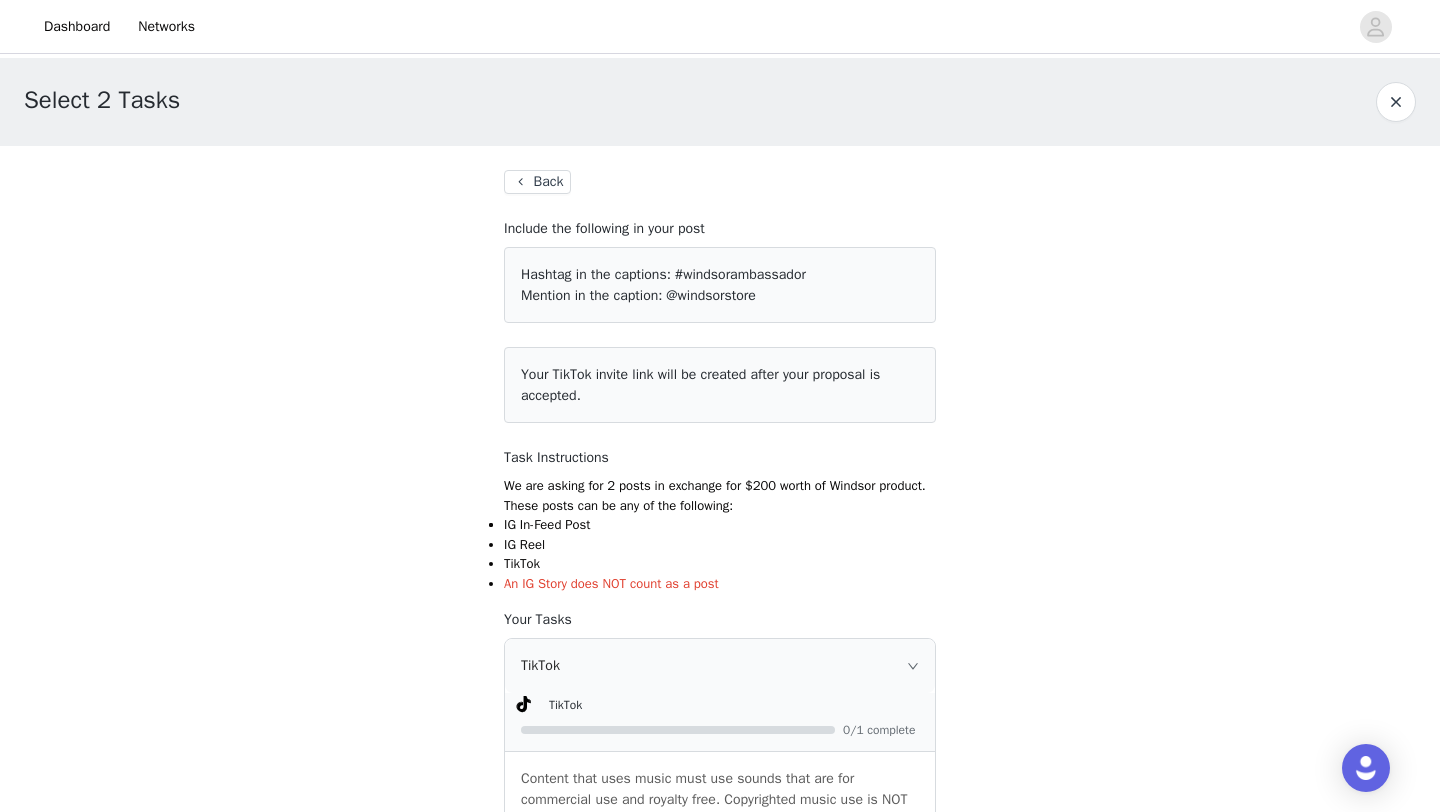click on "Back" at bounding box center (537, 182) 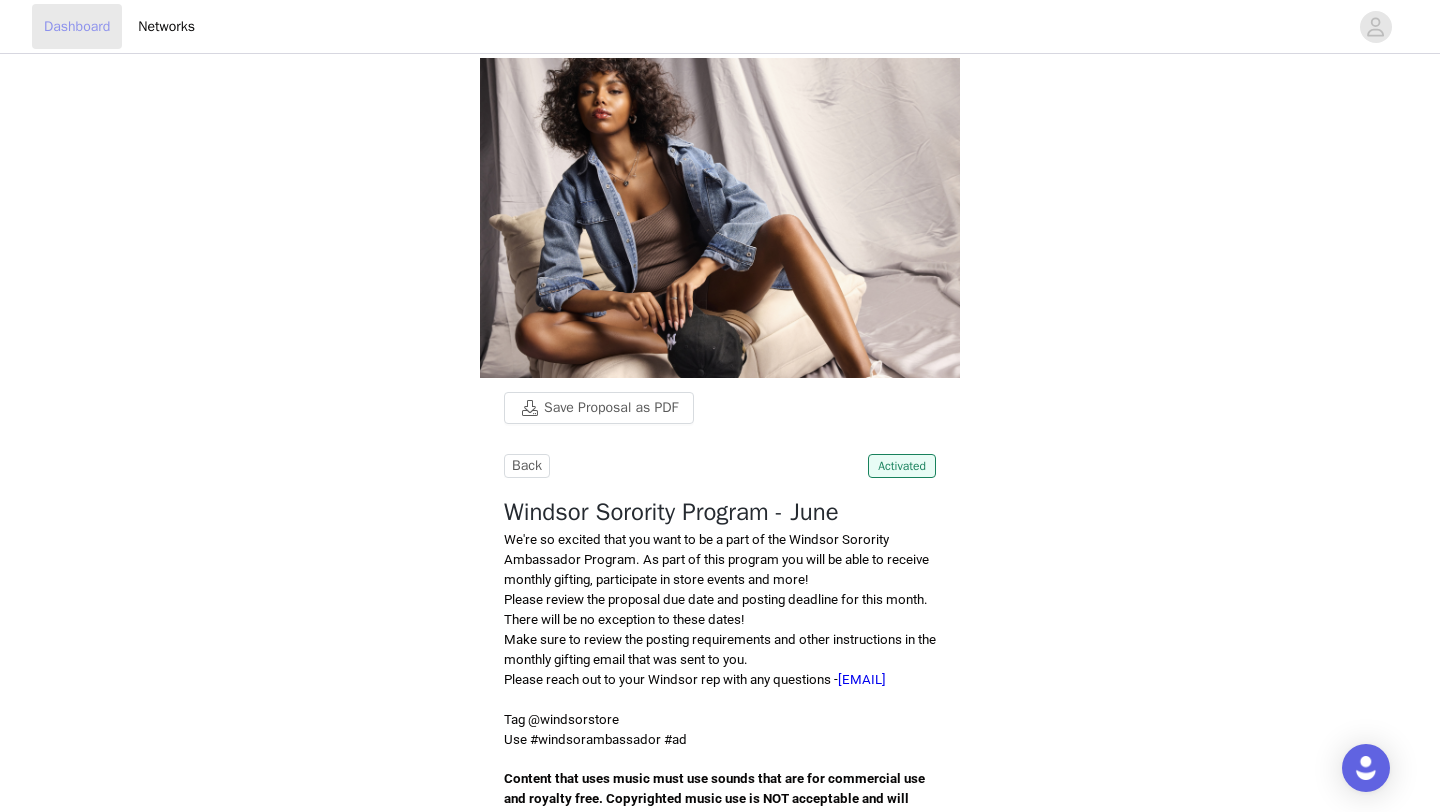 click on "Dashboard" at bounding box center (77, 26) 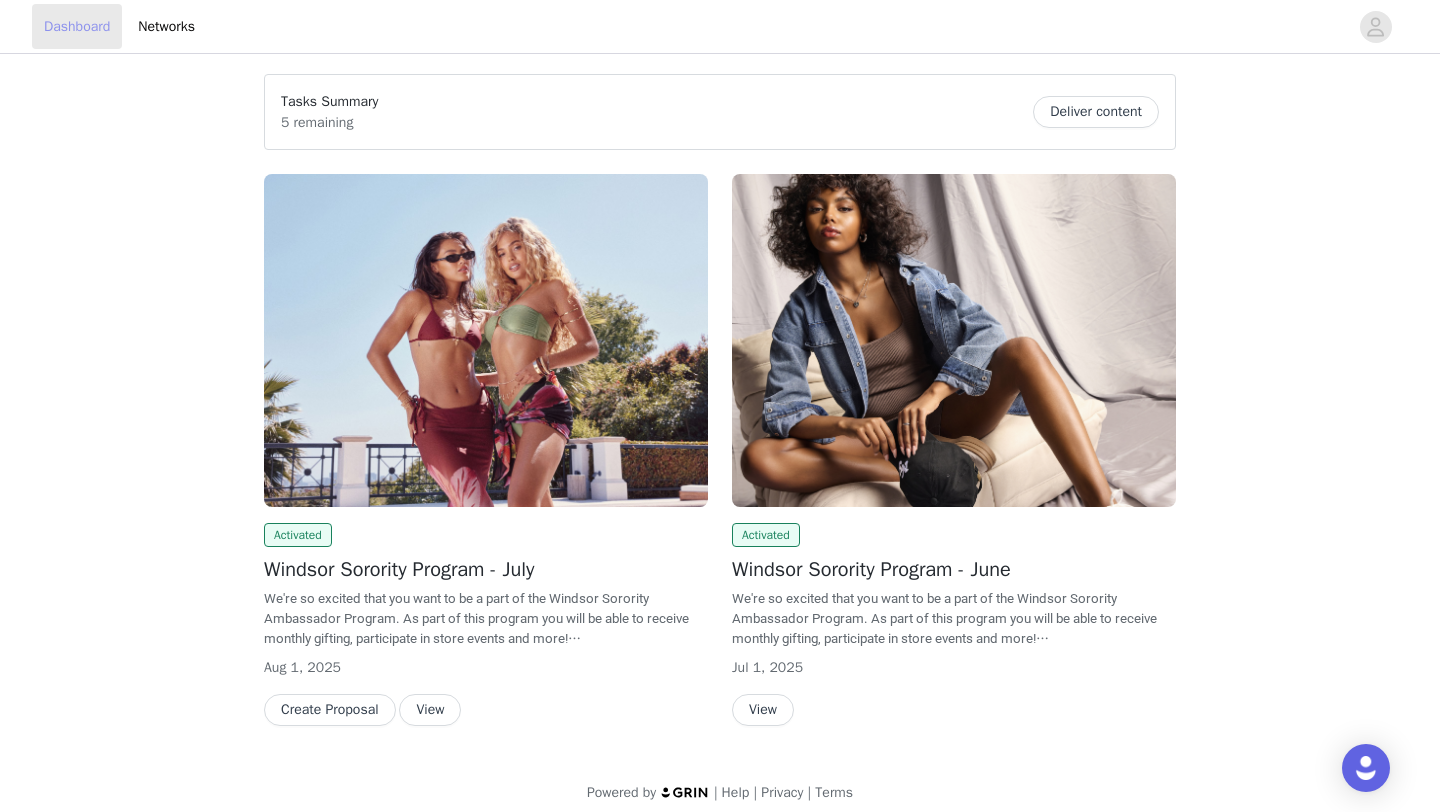 scroll, scrollTop: 15, scrollLeft: 0, axis: vertical 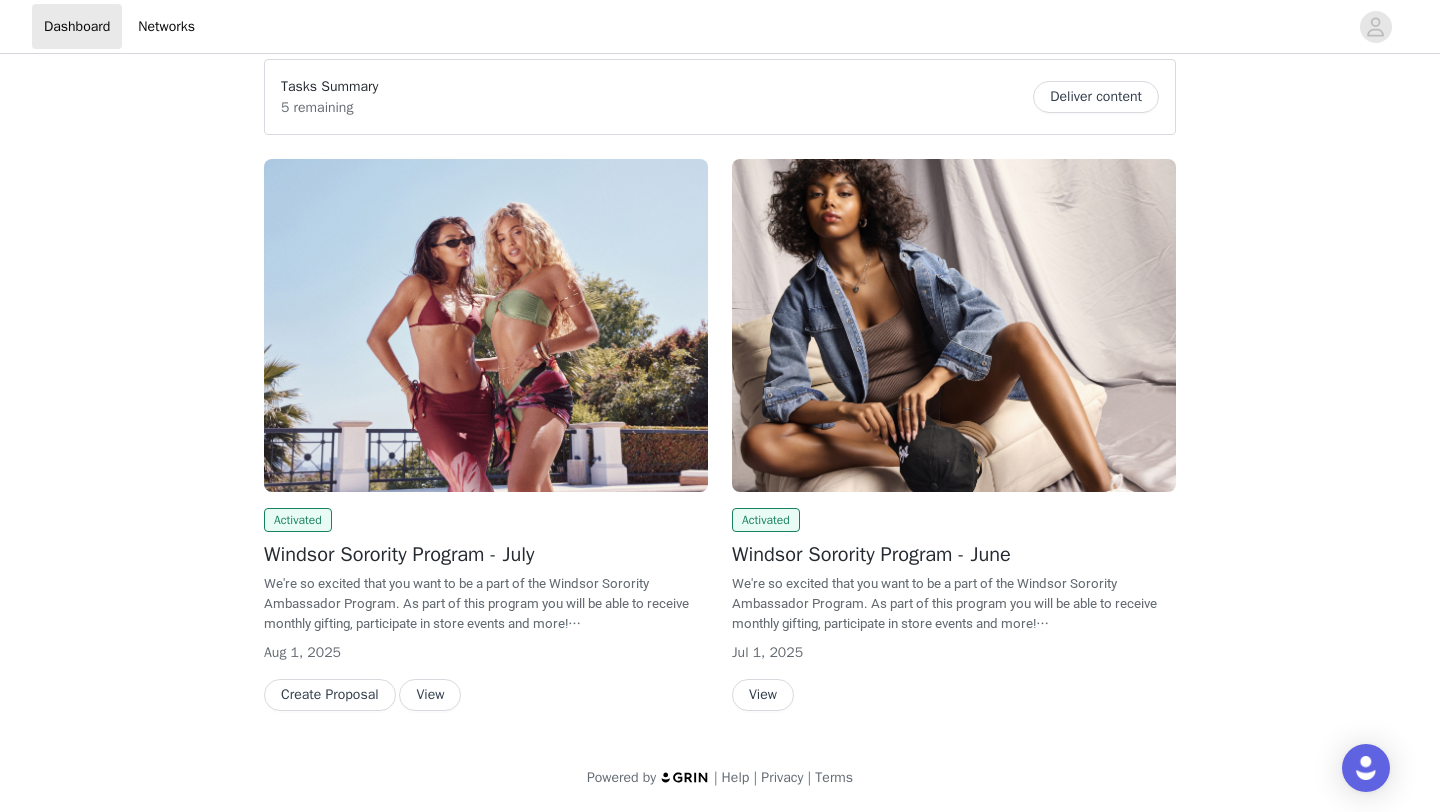 click on "Create Proposal" at bounding box center (330, 695) 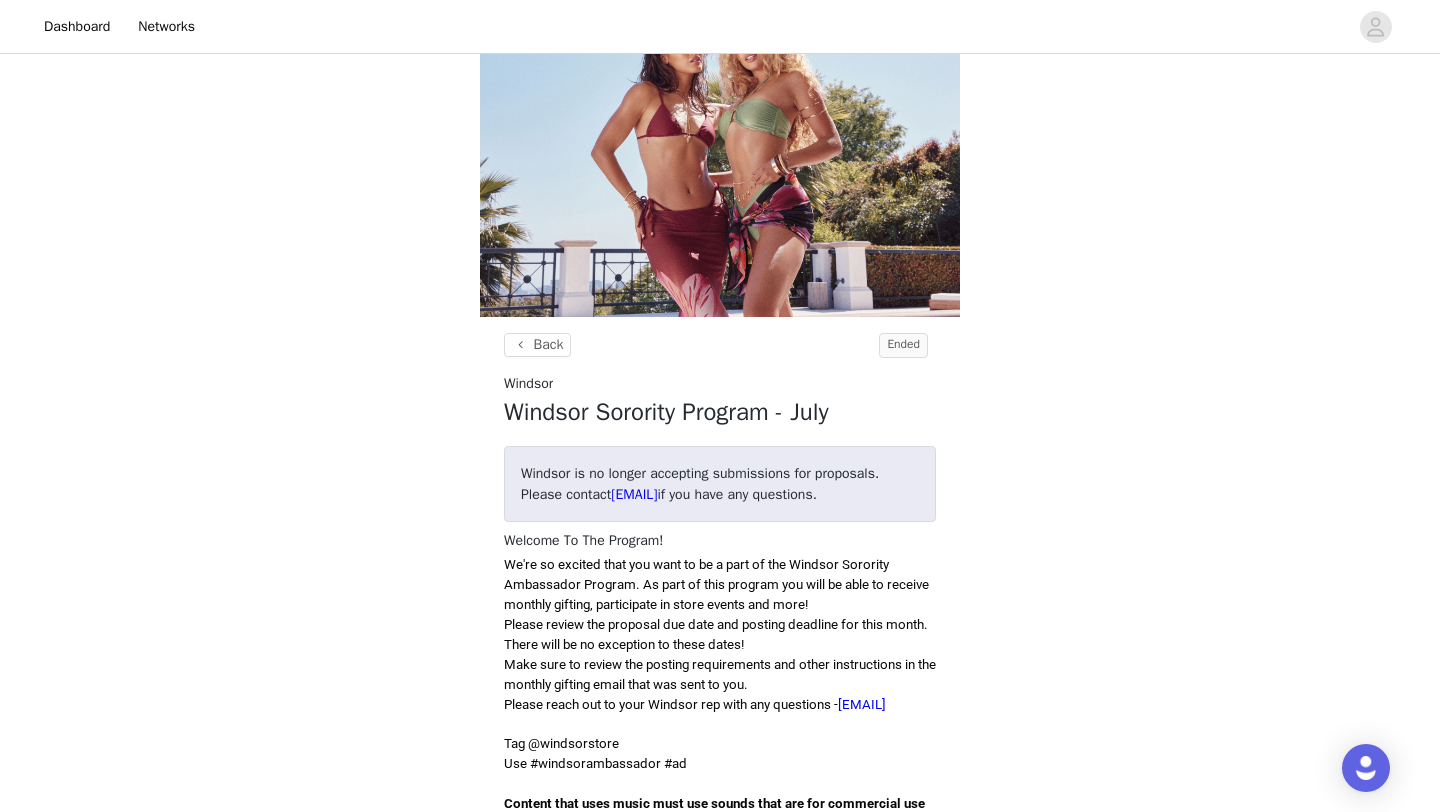 scroll, scrollTop: 0, scrollLeft: 0, axis: both 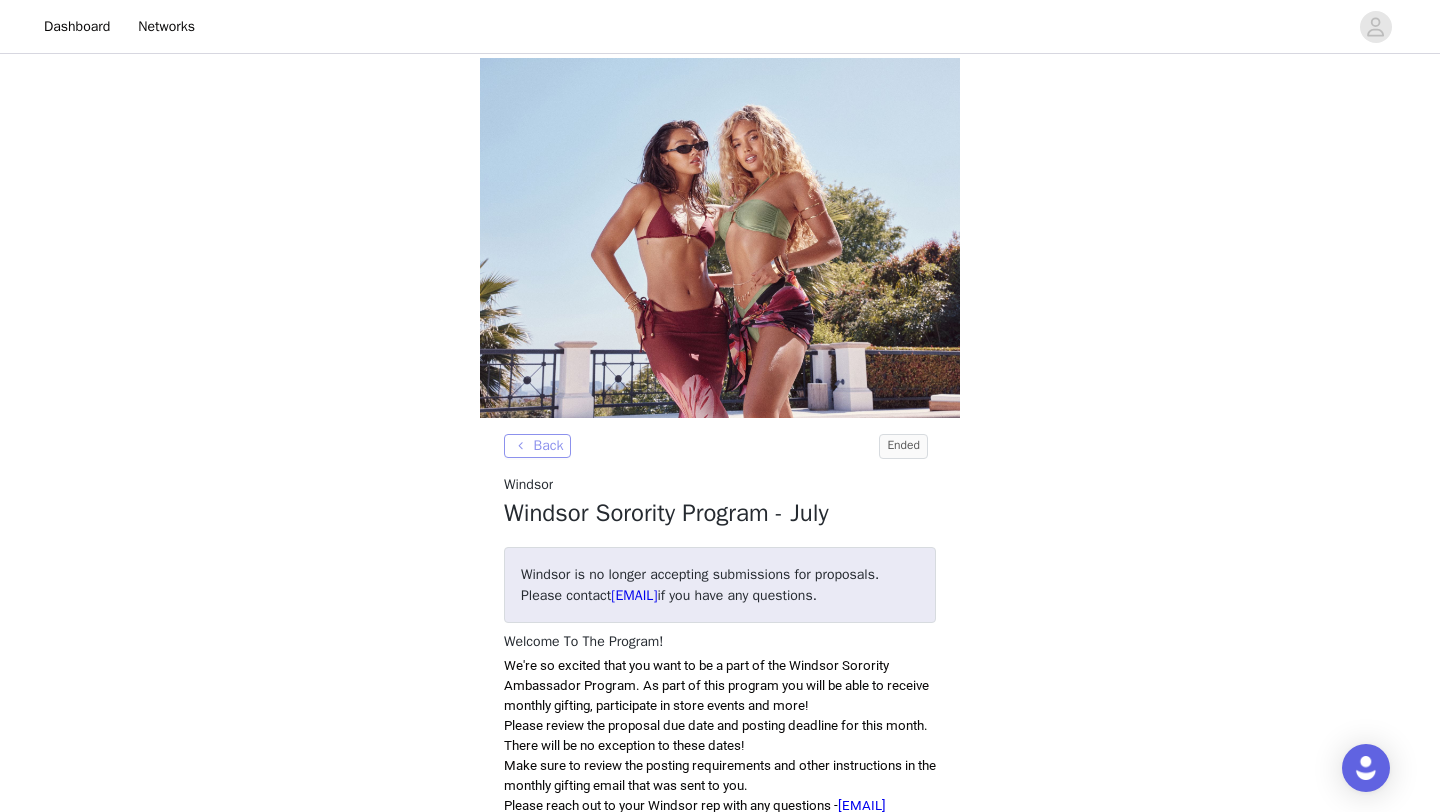 click on "Back" at bounding box center [537, 446] 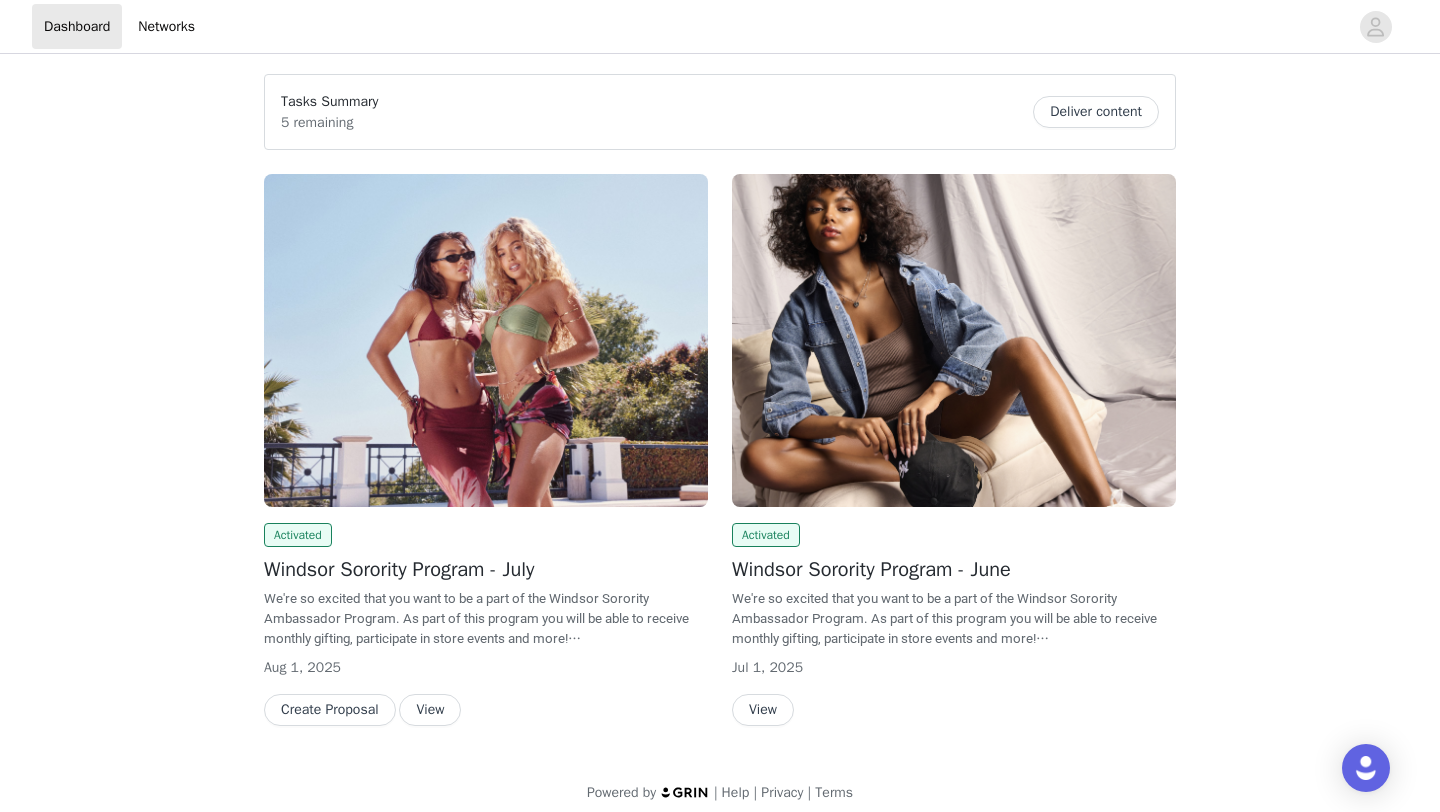 scroll, scrollTop: 15, scrollLeft: 0, axis: vertical 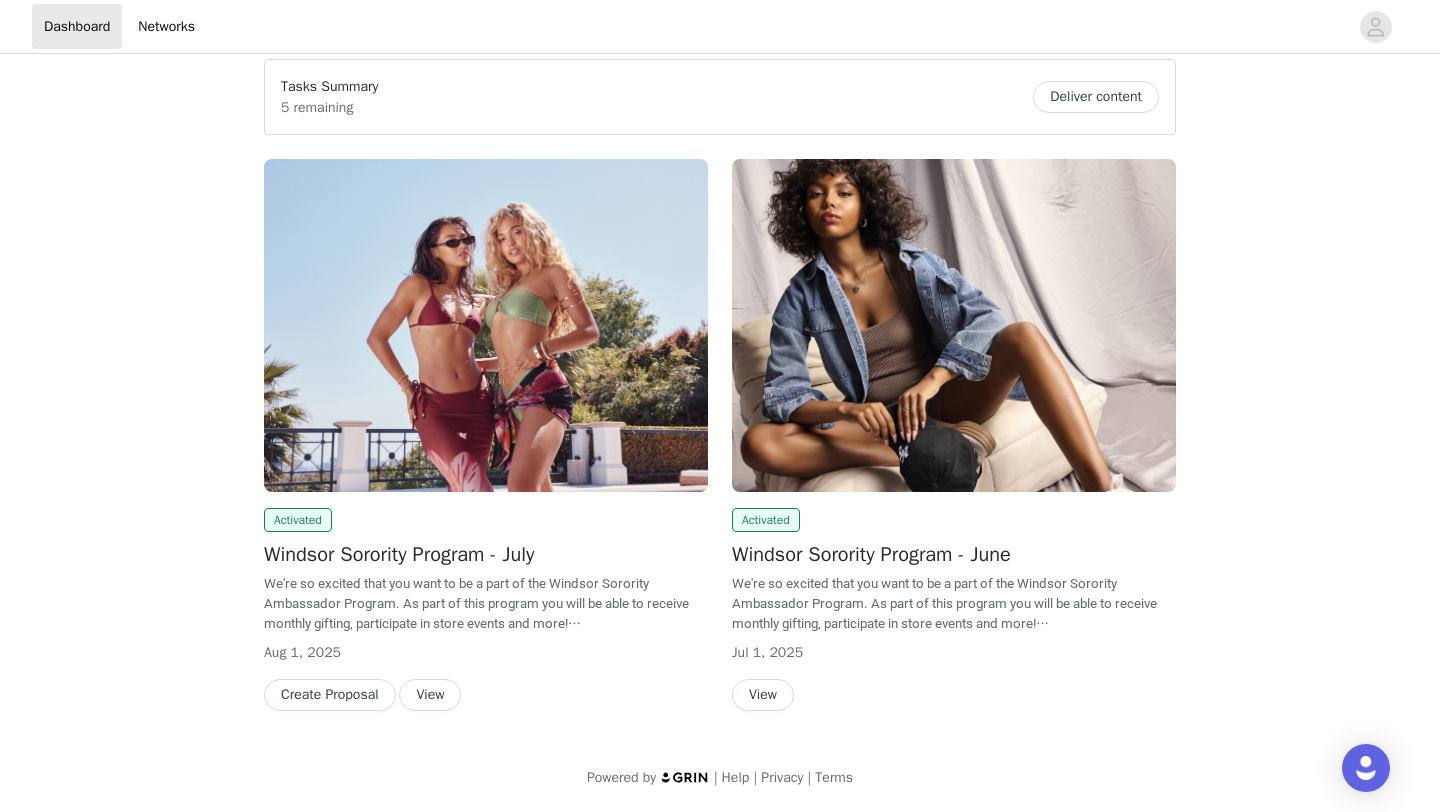 click on "View" at bounding box center [430, 695] 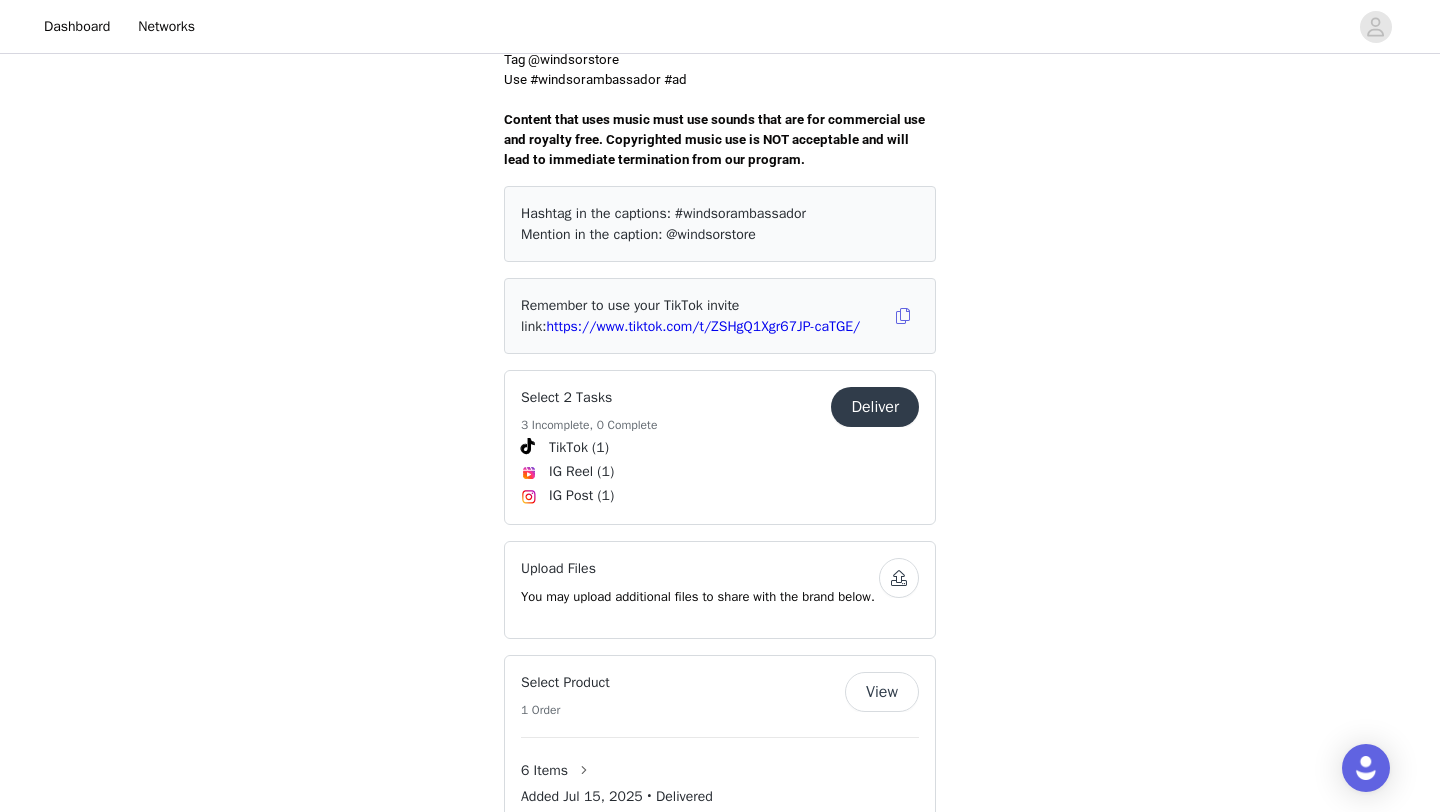 scroll, scrollTop: 705, scrollLeft: 0, axis: vertical 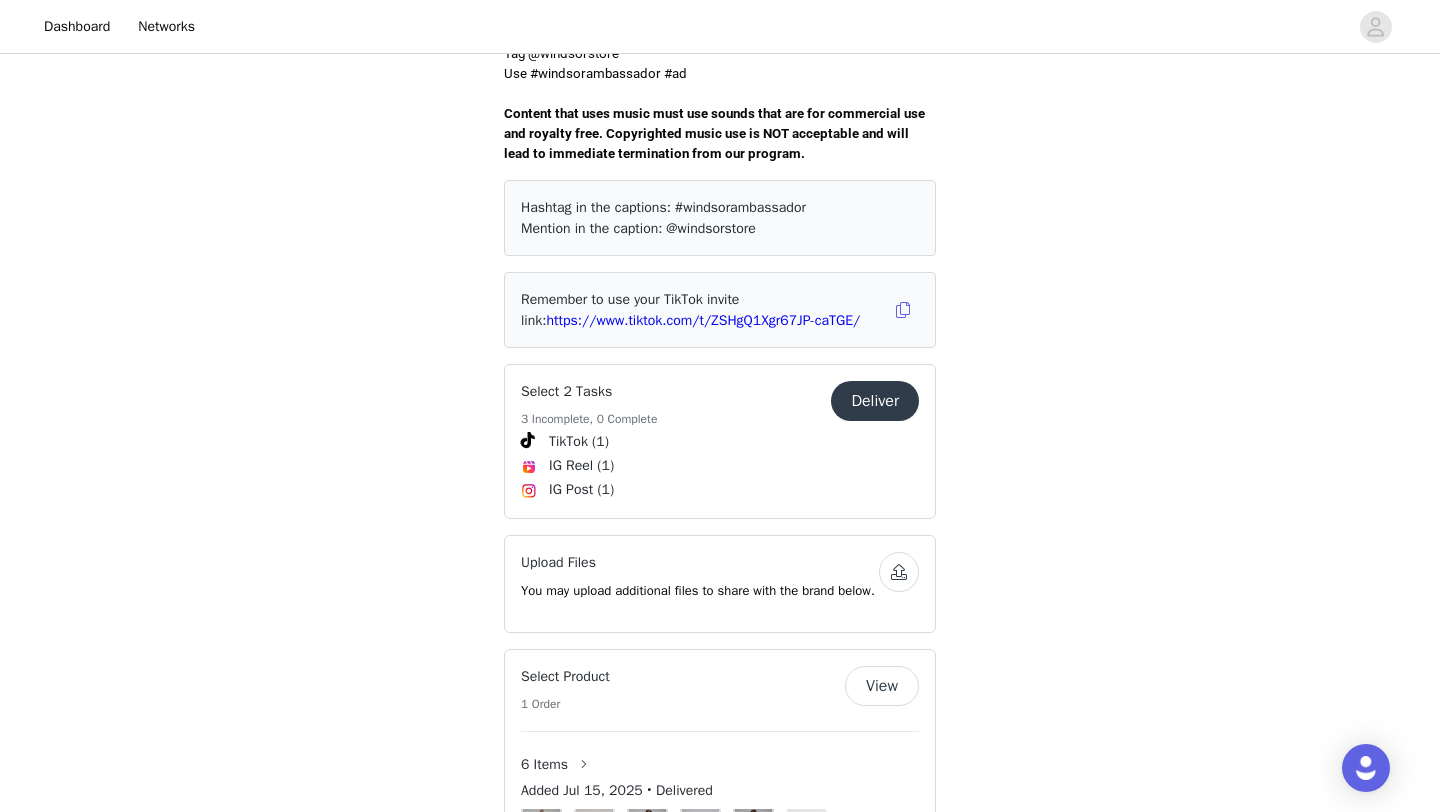 click on "Deliver" at bounding box center (875, 401) 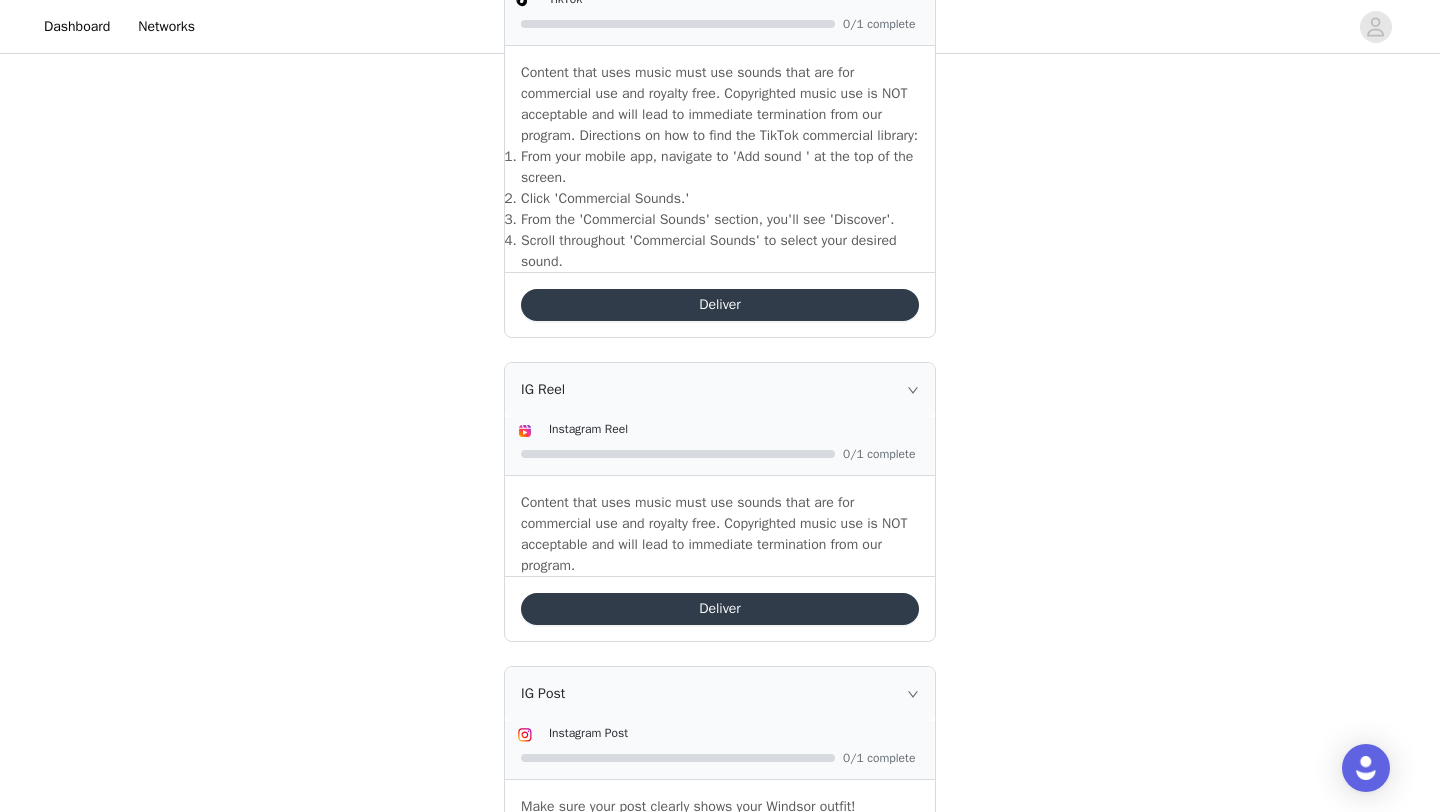 scroll, scrollTop: 680, scrollLeft: 0, axis: vertical 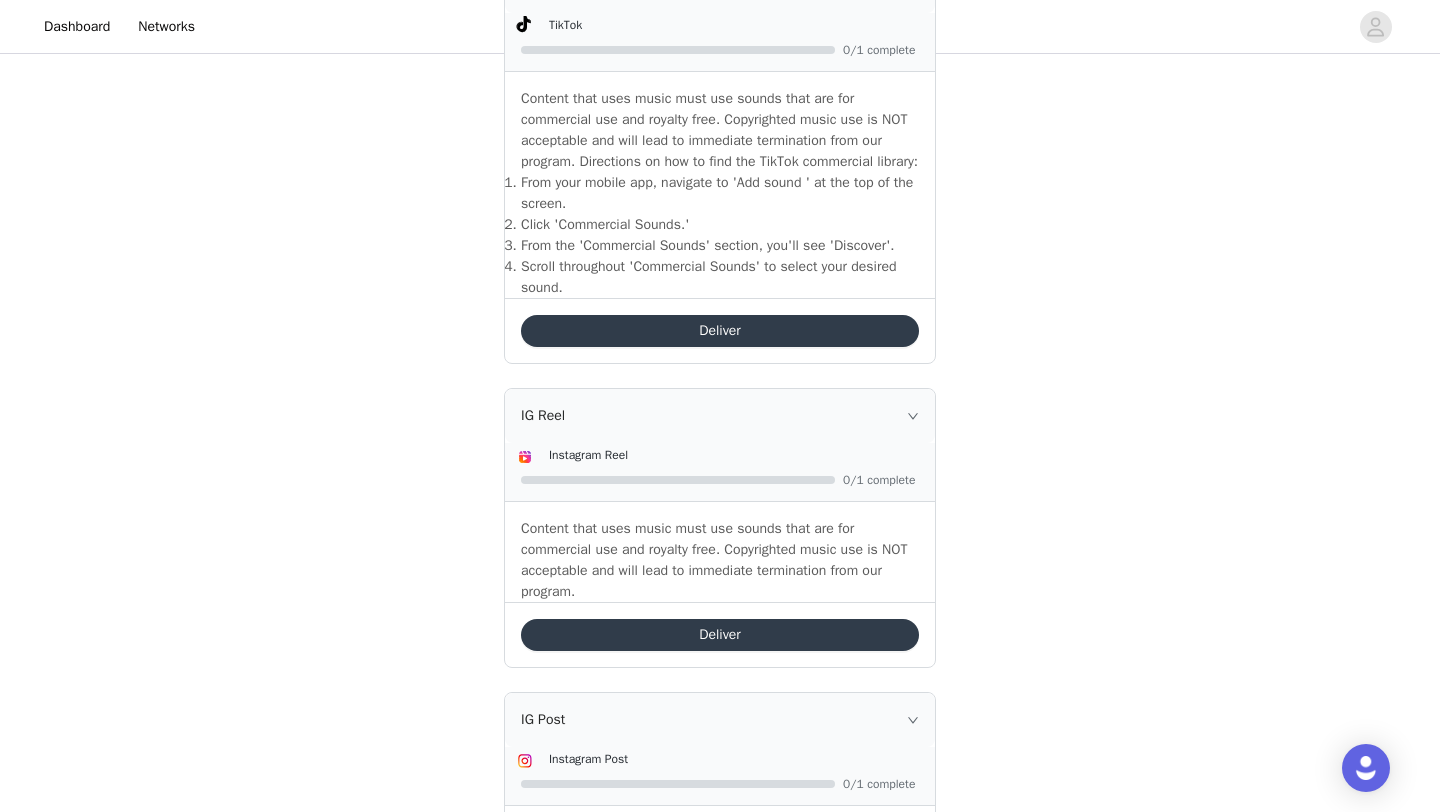 click on "Deliver" at bounding box center (720, 331) 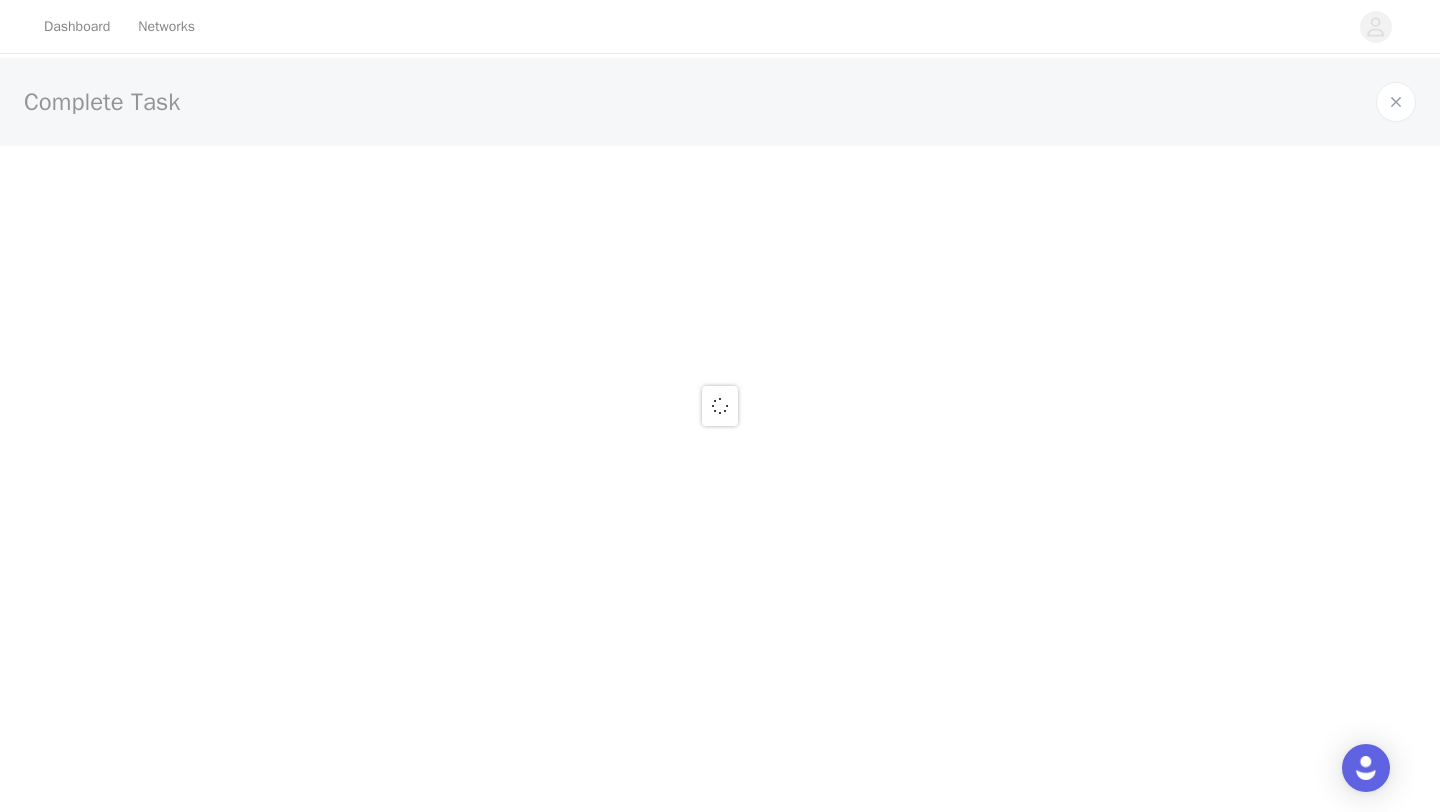 scroll, scrollTop: 0, scrollLeft: 0, axis: both 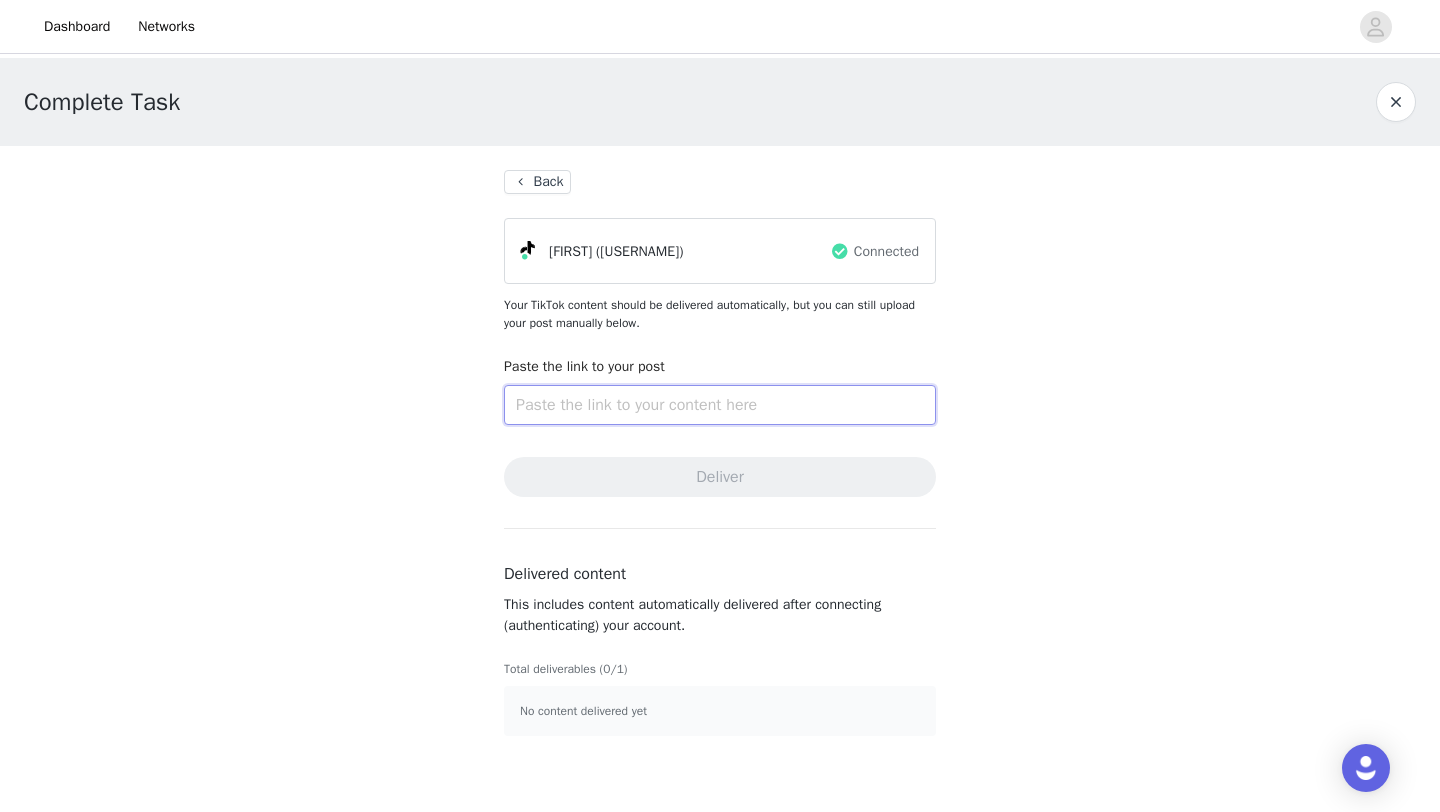 click at bounding box center (720, 405) 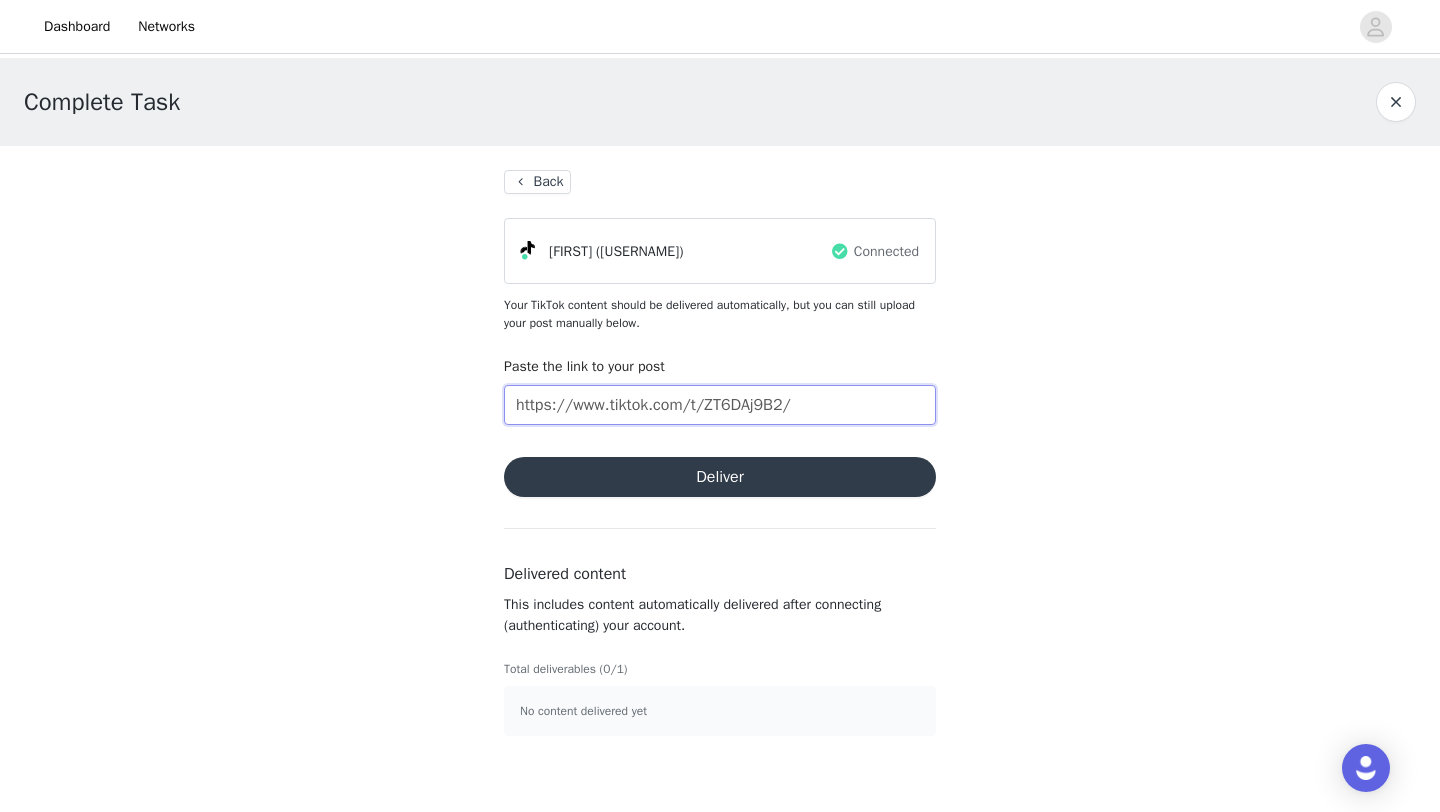 type on "https://www.tiktok.com/t/ZT6DAj9B2/" 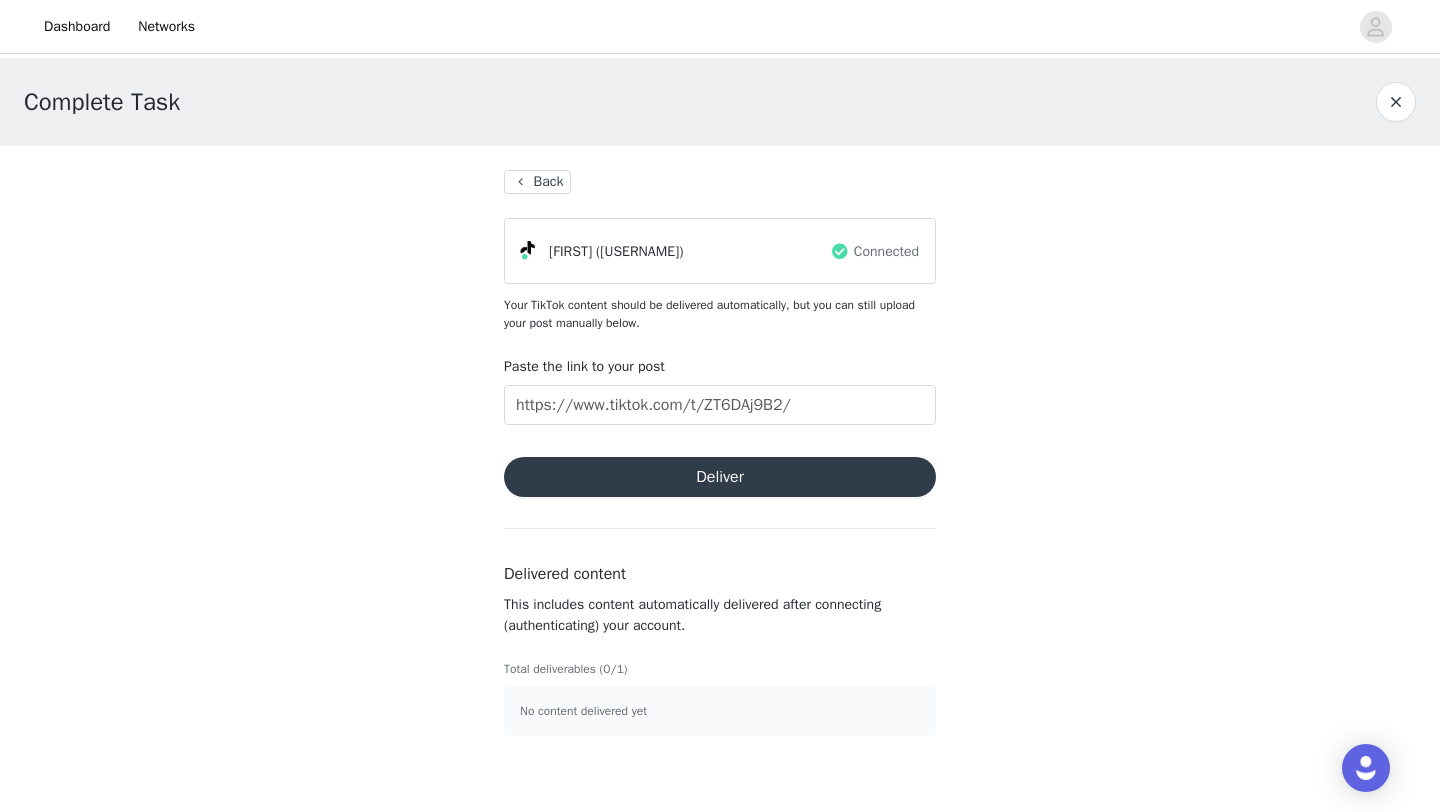 click on "Deliver" at bounding box center (720, 477) 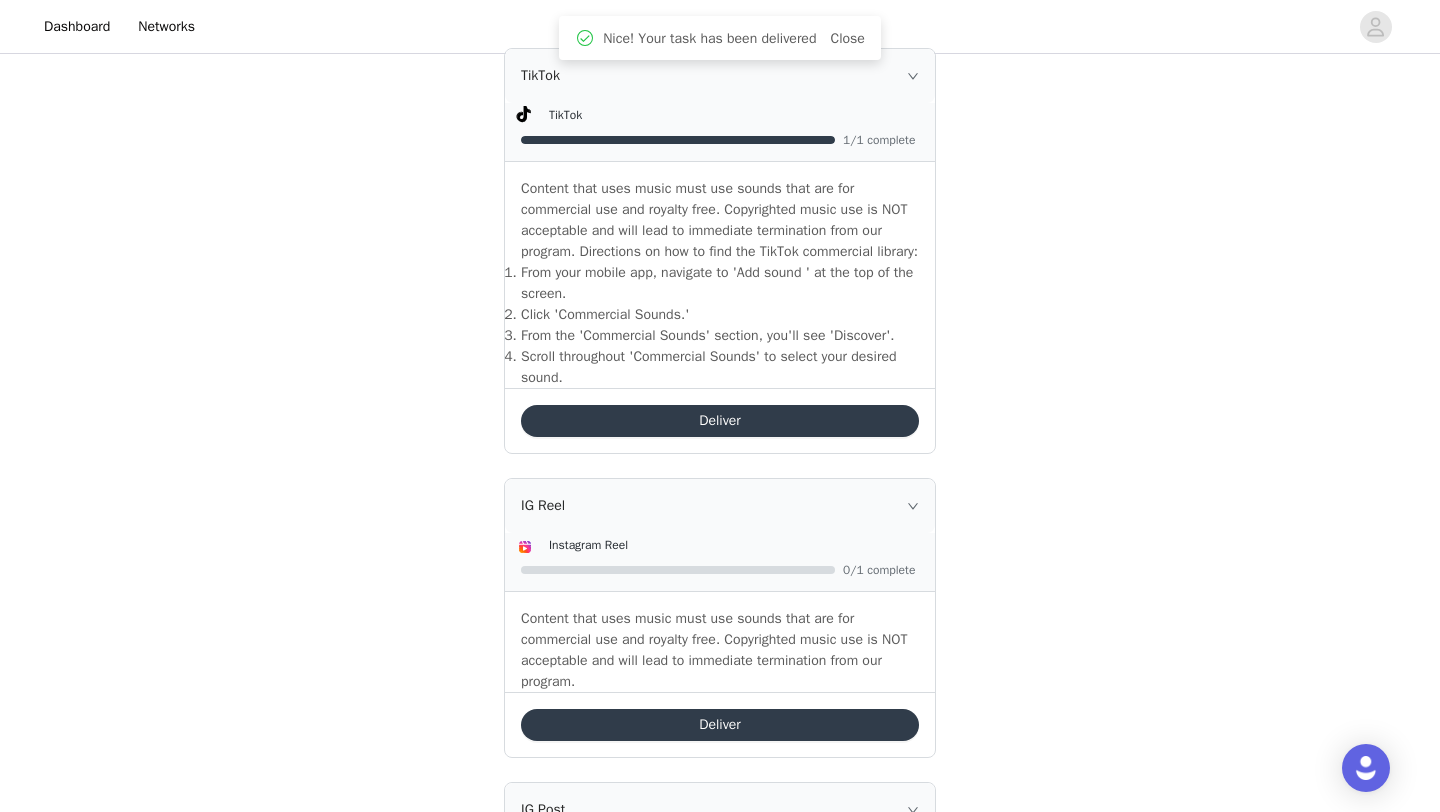 scroll, scrollTop: 611, scrollLeft: 0, axis: vertical 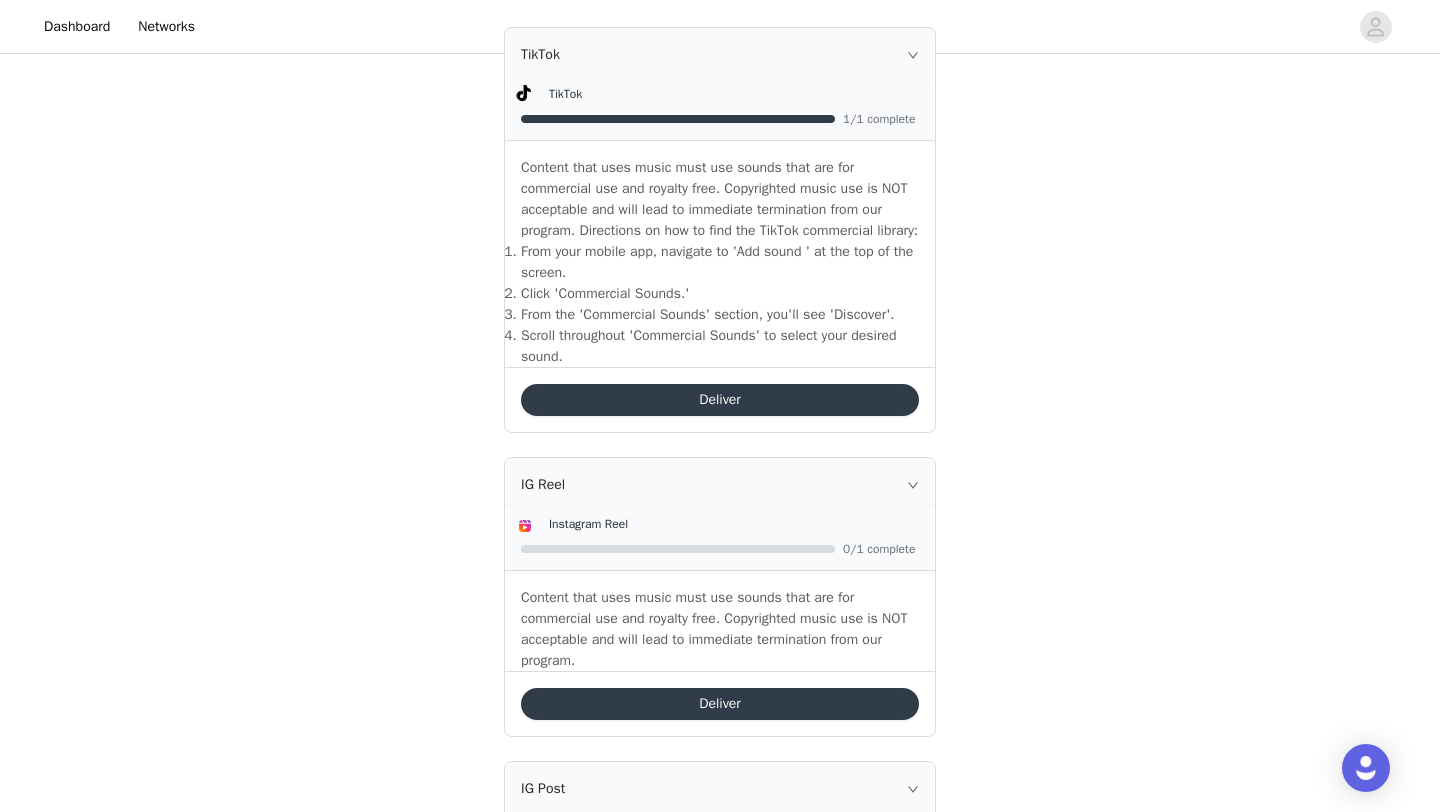 click on "Deliver" at bounding box center (720, 400) 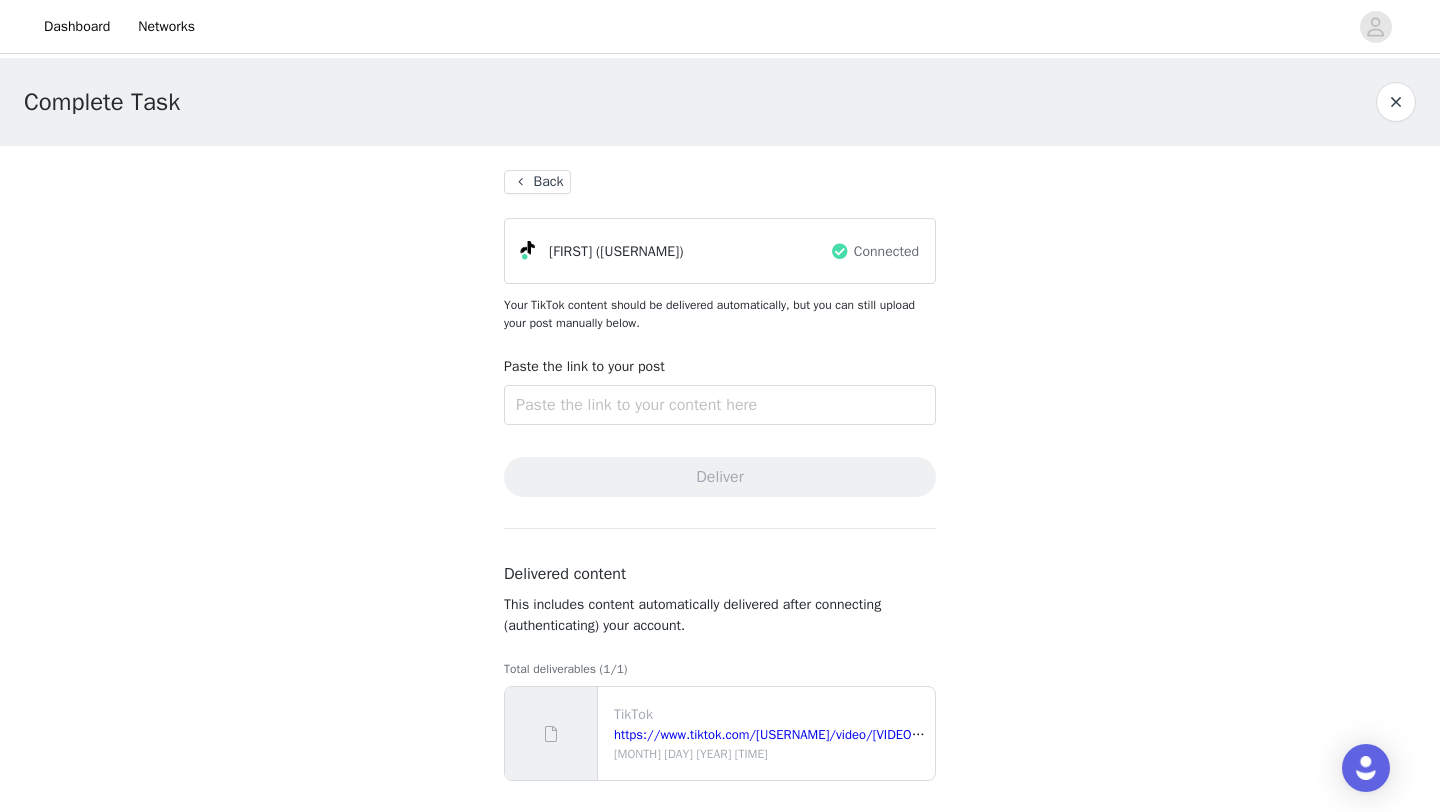 scroll, scrollTop: 9, scrollLeft: 0, axis: vertical 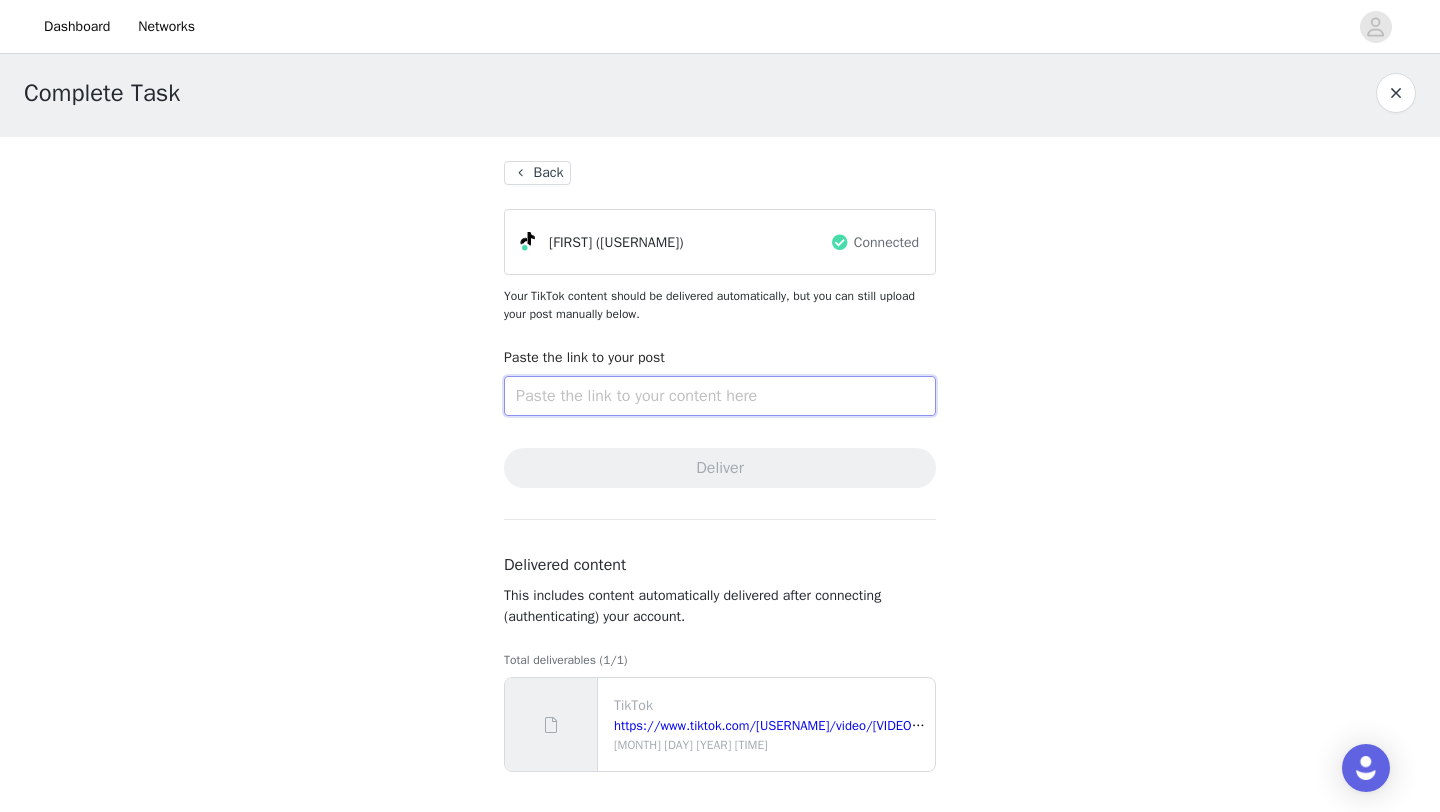 click at bounding box center (720, 396) 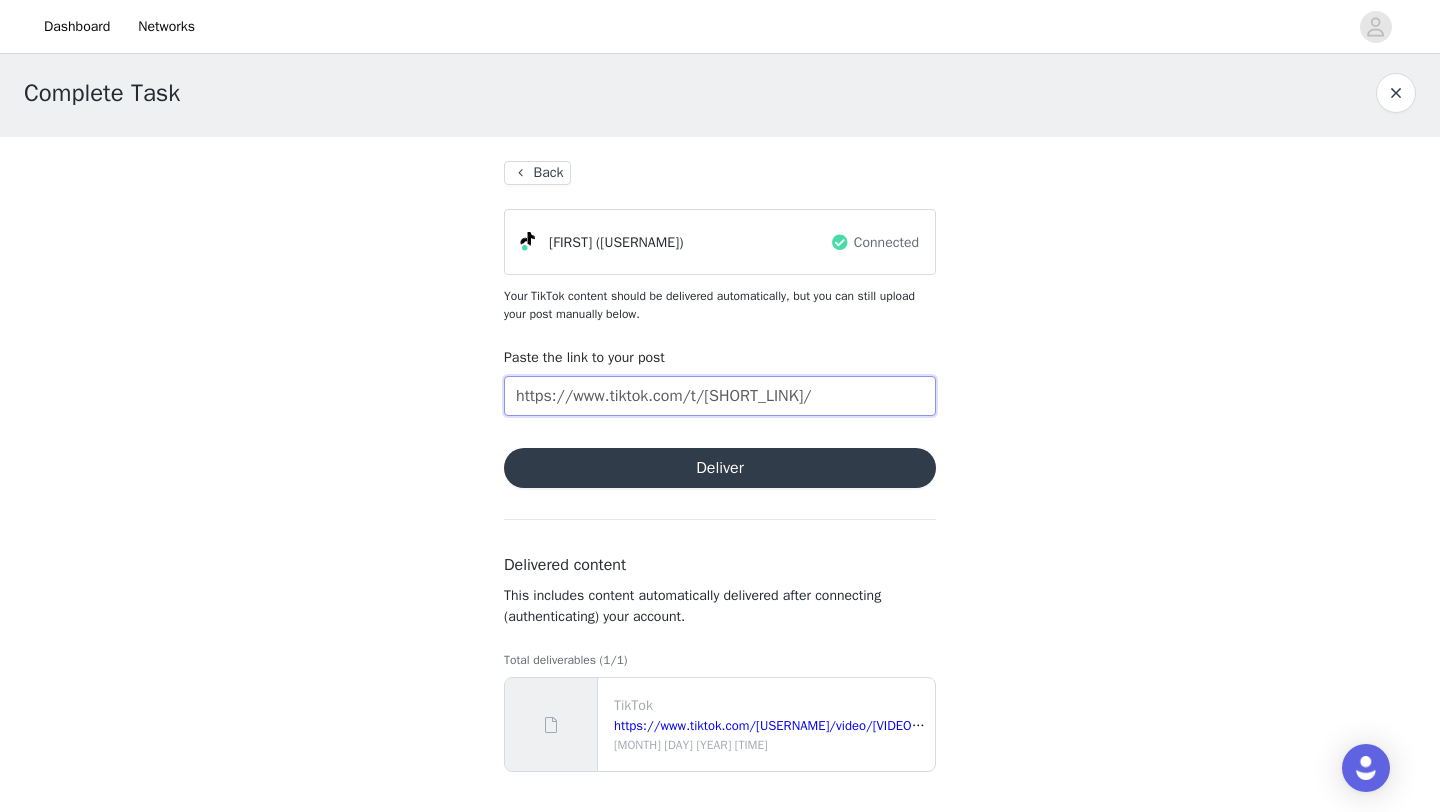 type on "https://www.tiktok.com/t/ZT6DAYEpc/" 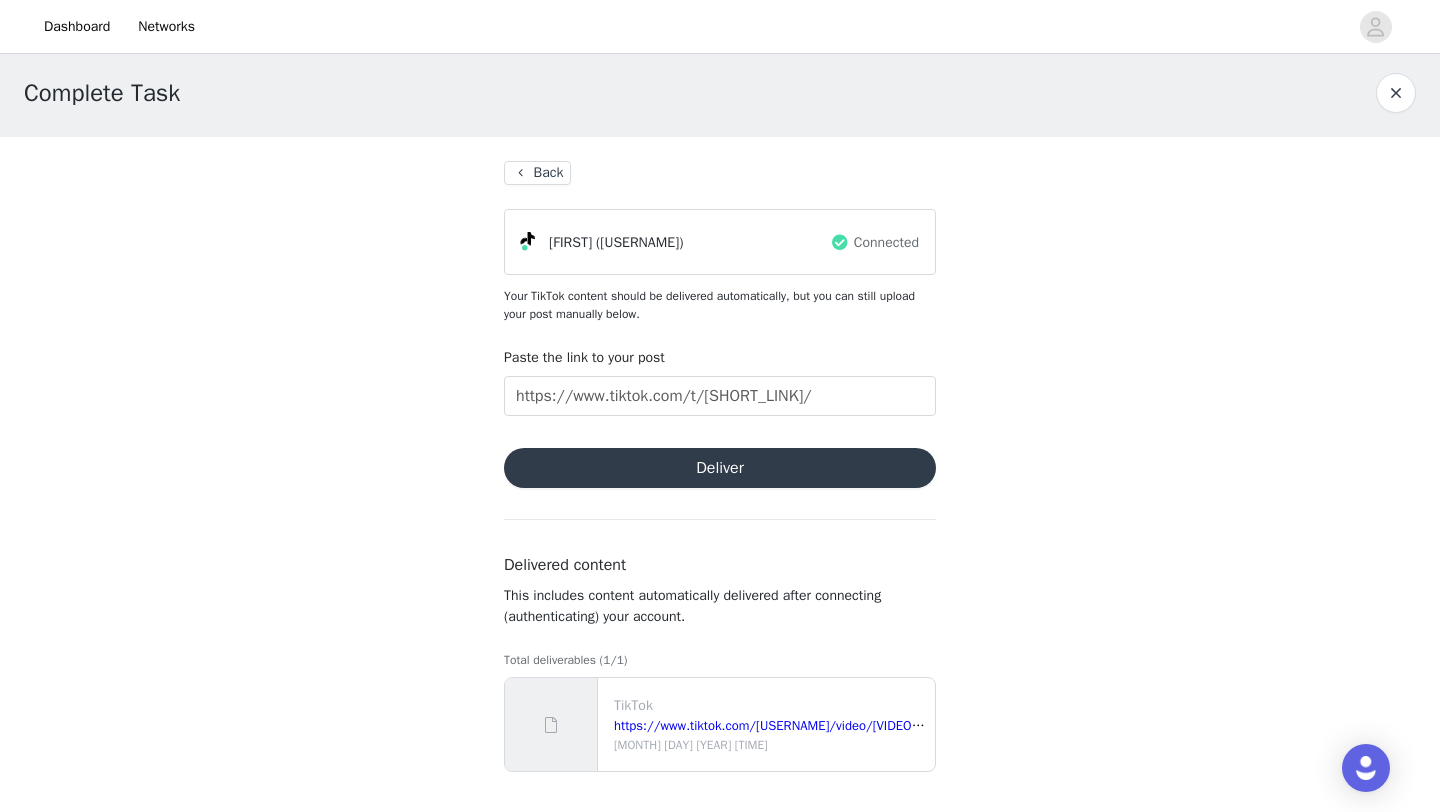 click on "Back
grace
(gracekray)
Connected
Your TikTok content should be delivered automatically, but
you can still upload your post manually below.
Paste the link to your post https://www.tiktok.com/t/ZT6DAYEpc/     Deliver     Delivered content
This includes content automatically delivered after connecting (authenticating) your account.
Total deliverables (1/1)     TikTok   https://www.tiktok.com/@gracekray/video/7533662193636642062?_t=ZT-8yWlr8h7j0Y&_r=1   Aug 1 2025 7:18 PM" at bounding box center (720, 474) 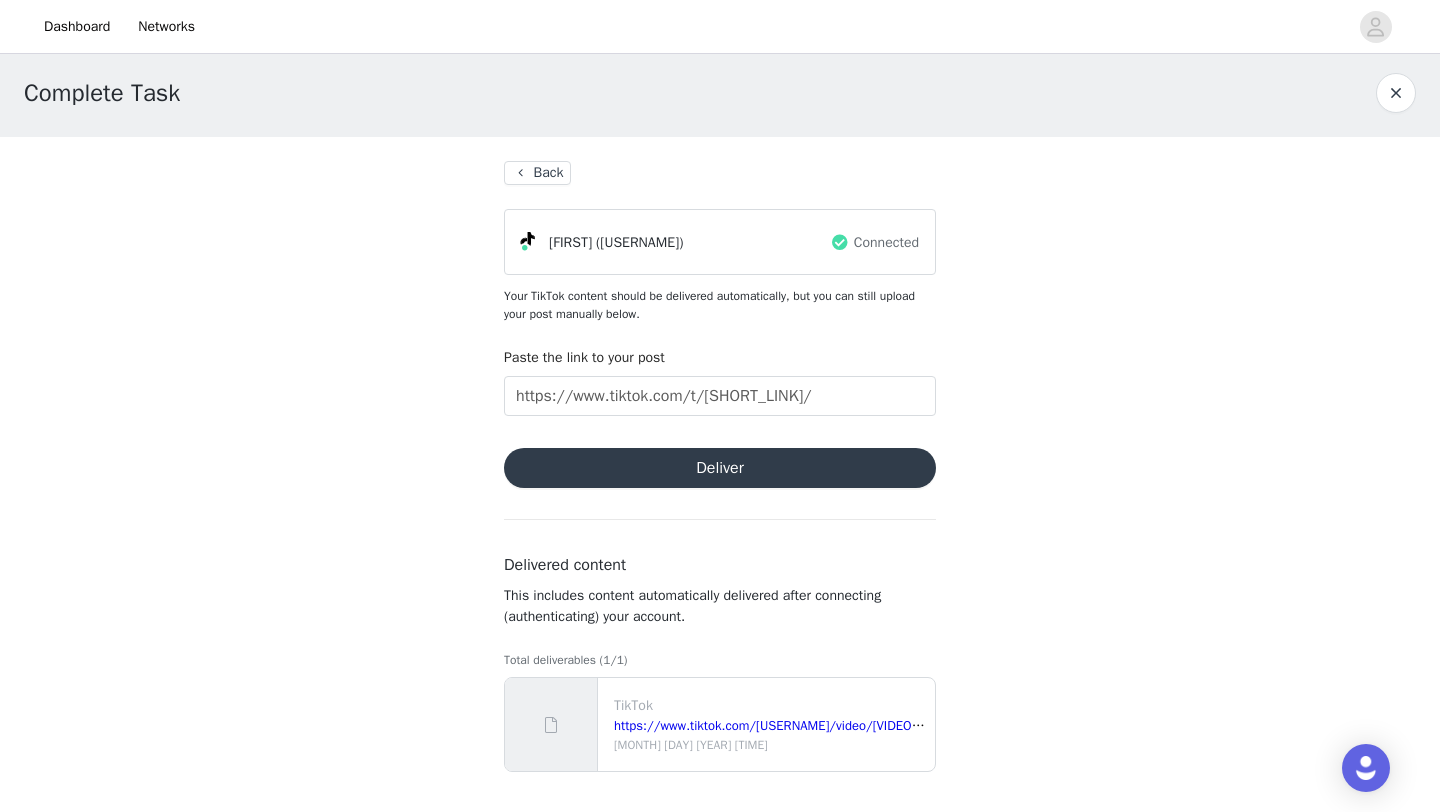 click on "Deliver" at bounding box center (720, 468) 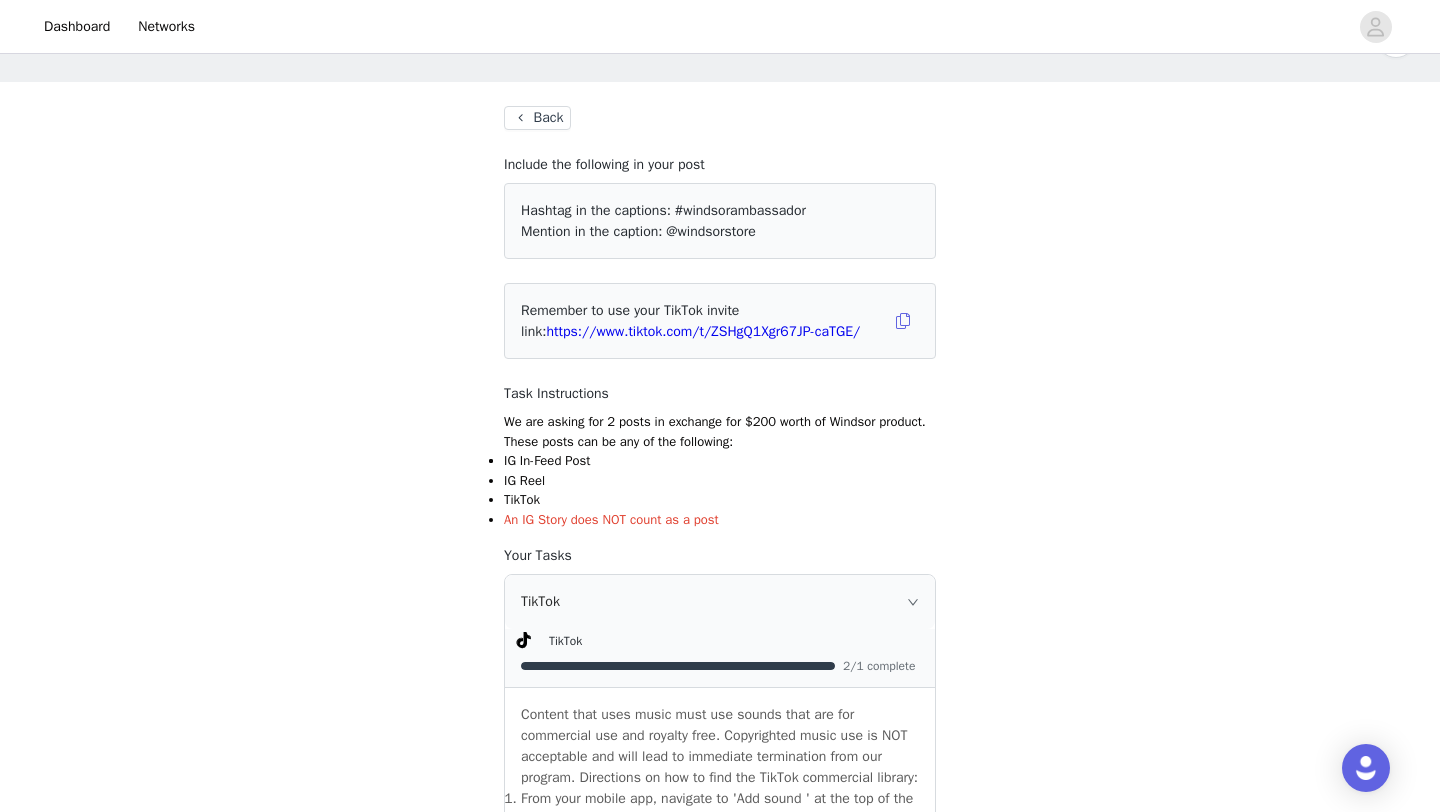scroll, scrollTop: 61, scrollLeft: 0, axis: vertical 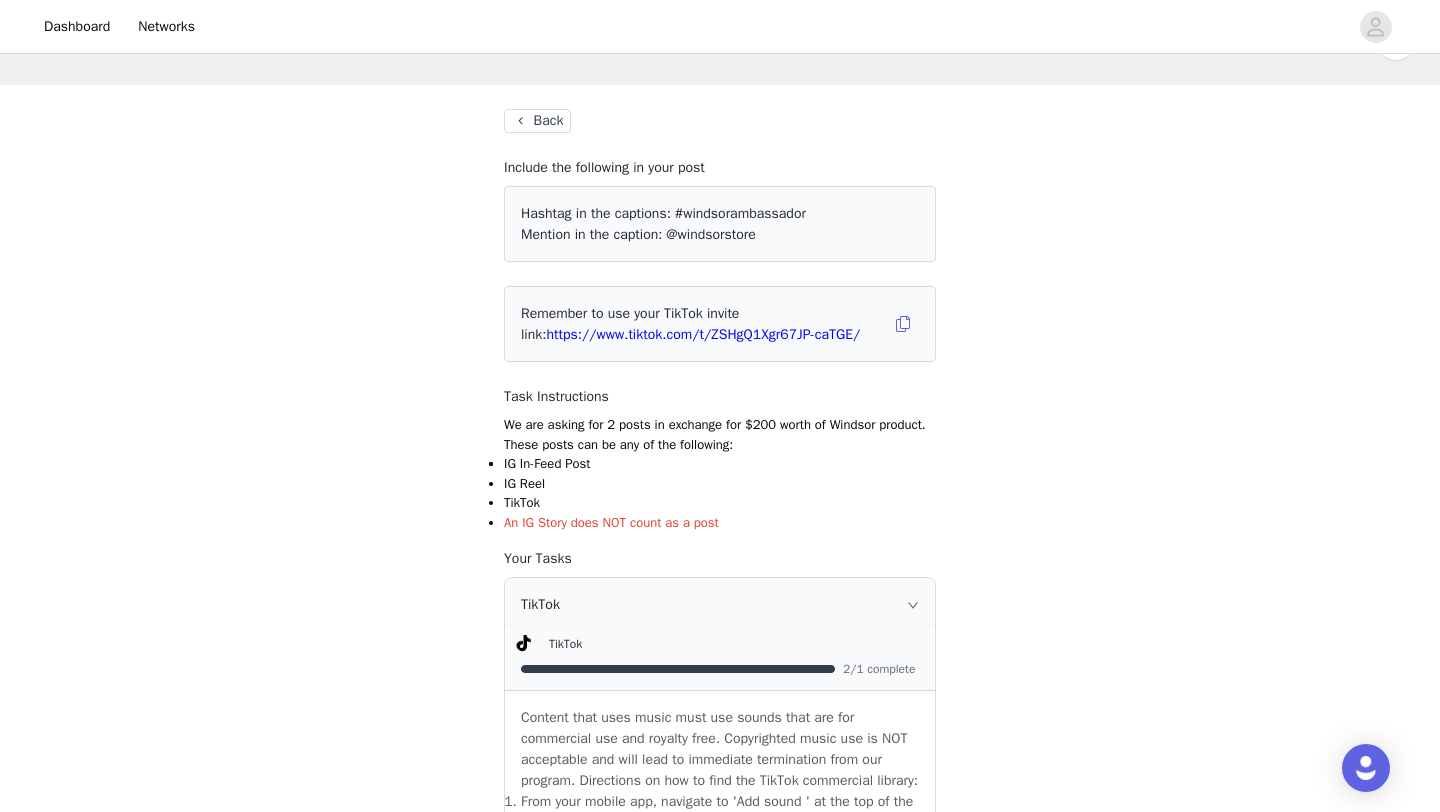 click on "Back" at bounding box center (537, 121) 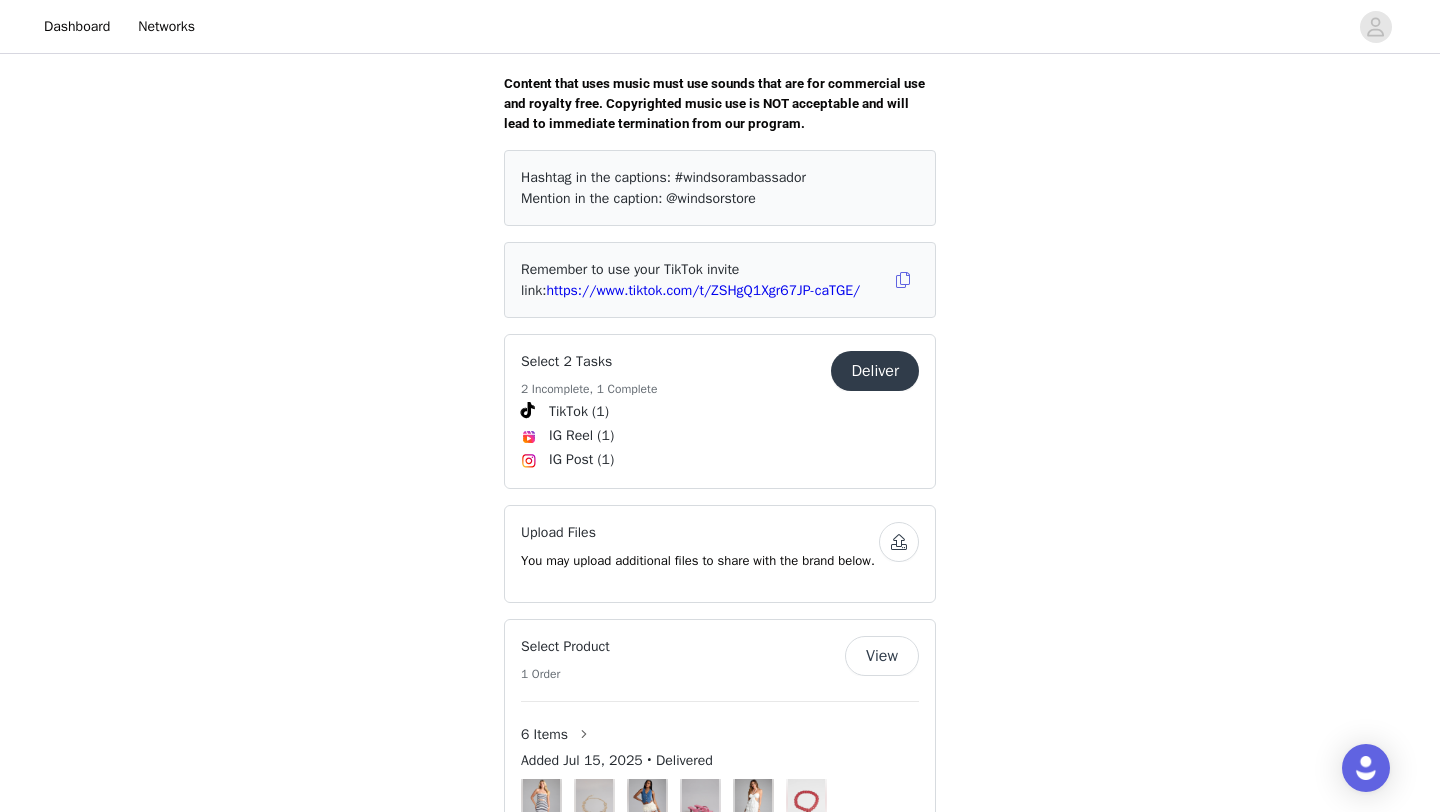 scroll, scrollTop: 930, scrollLeft: 0, axis: vertical 